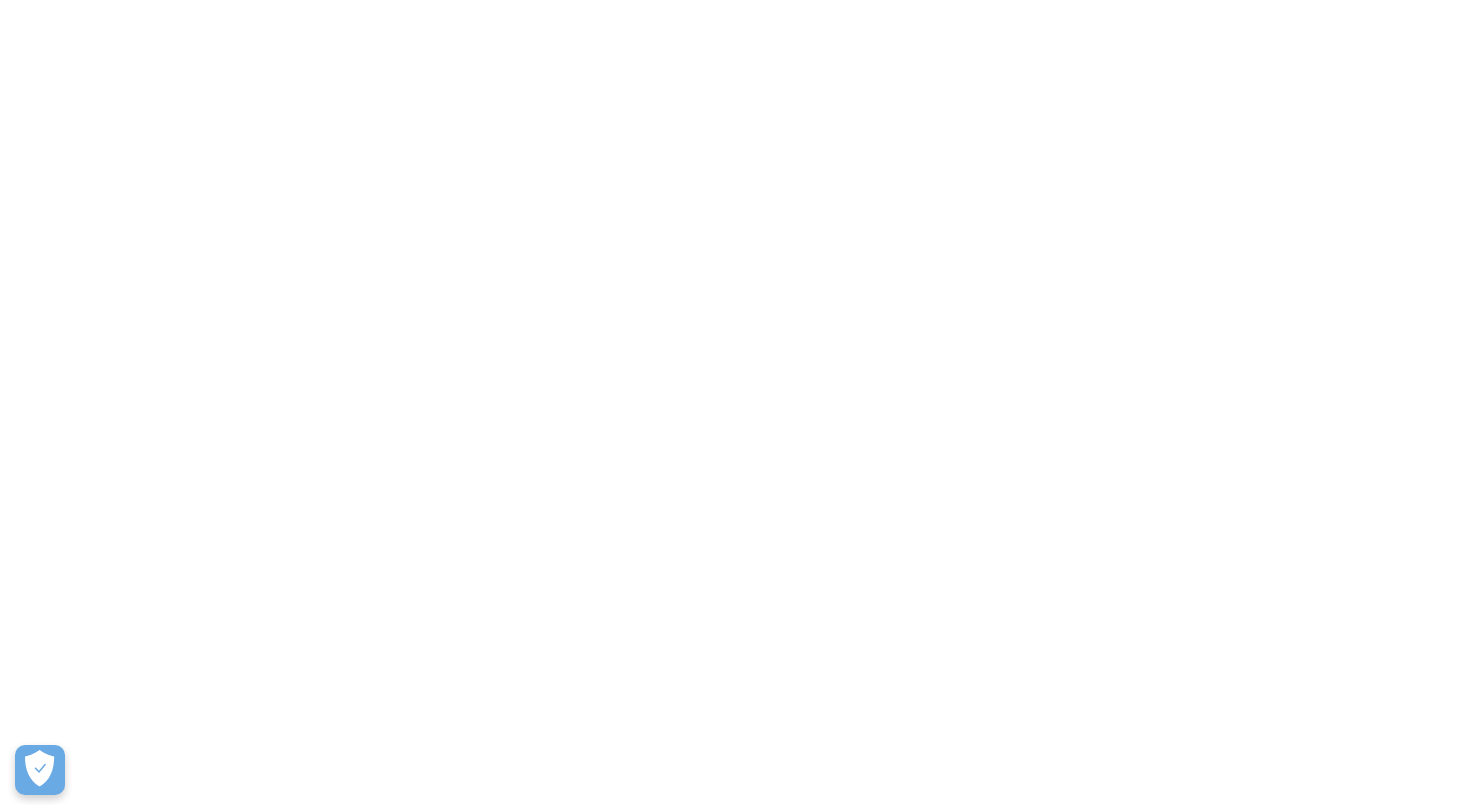 scroll, scrollTop: 0, scrollLeft: 0, axis: both 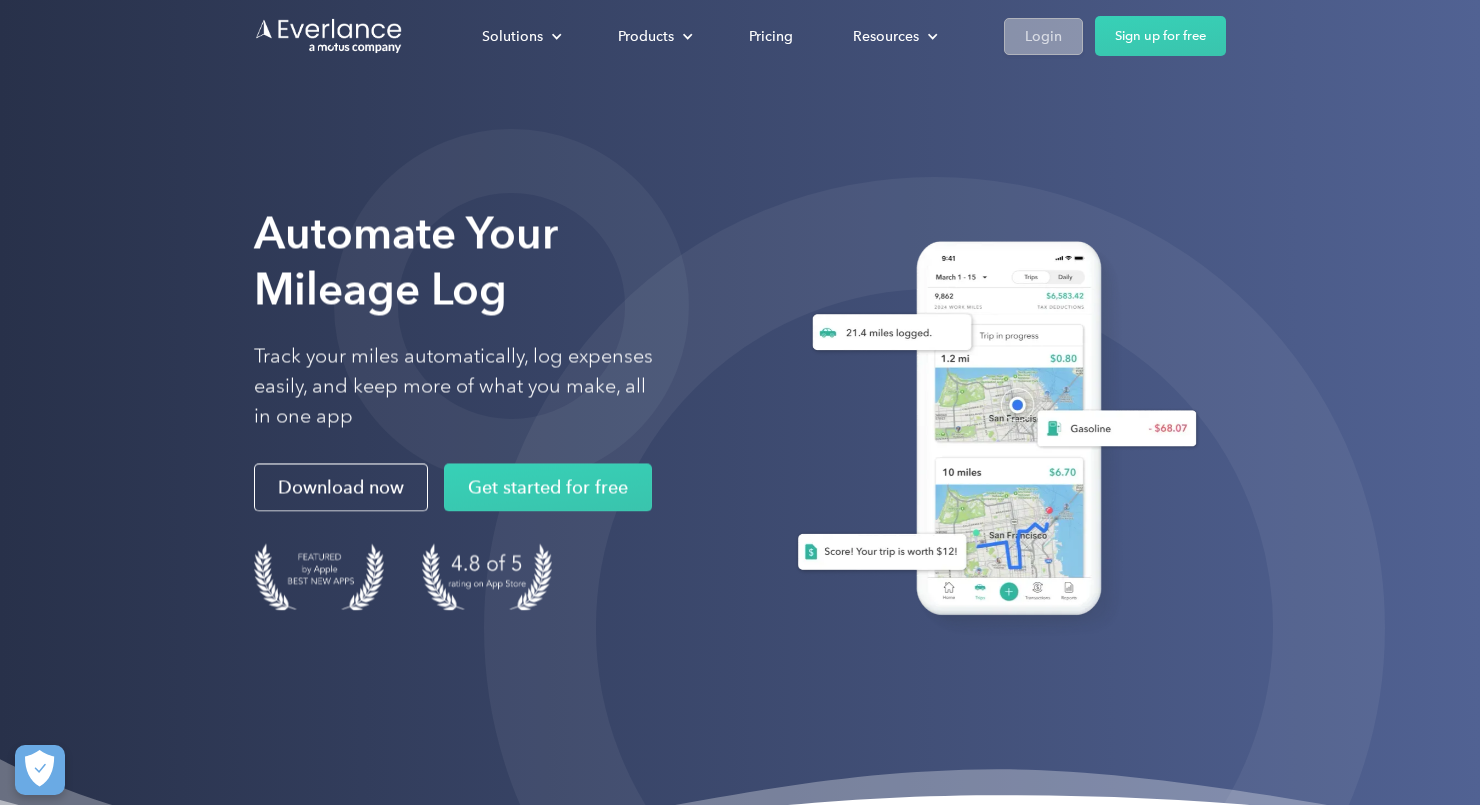 click on "Login" at bounding box center [1043, 36] 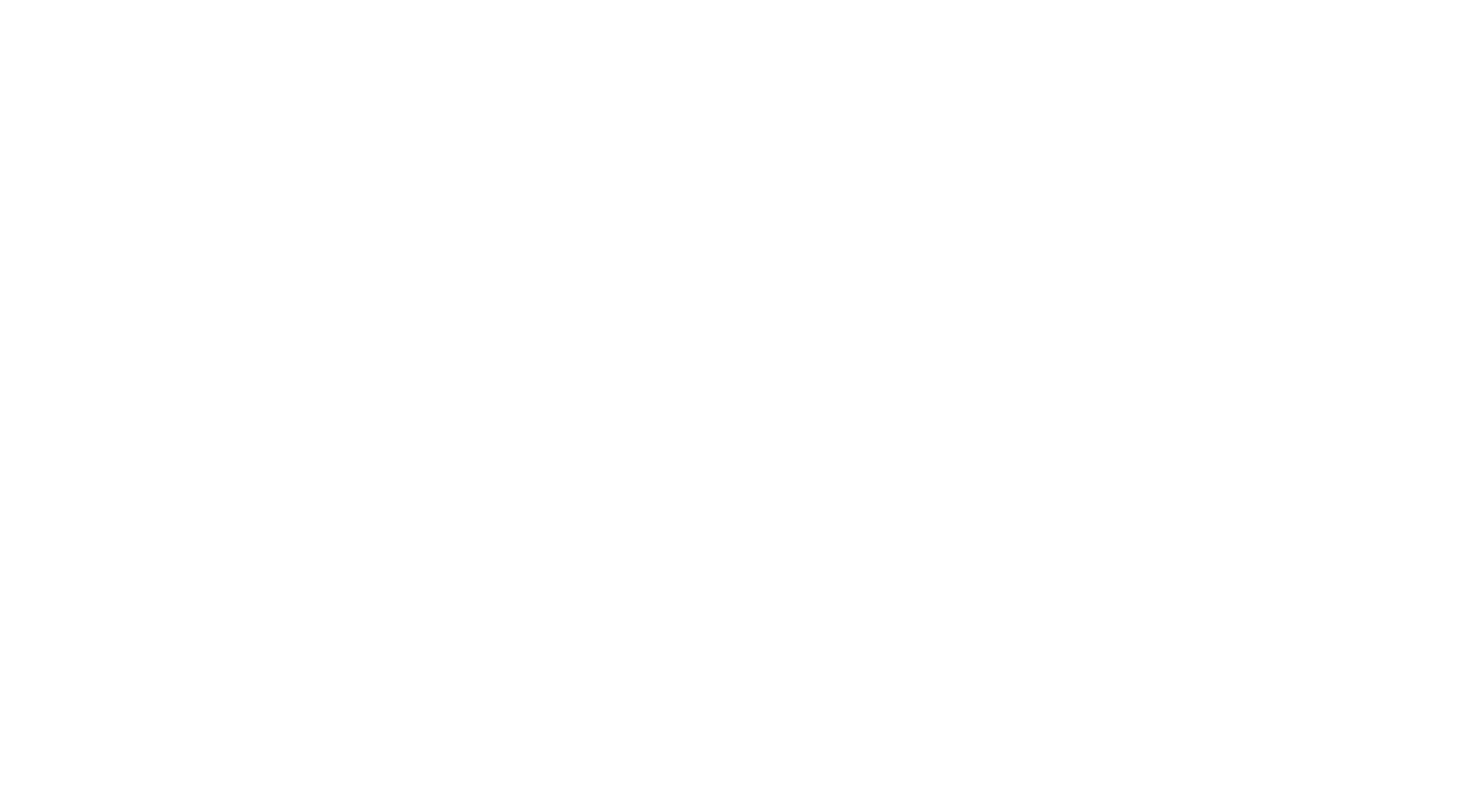 scroll, scrollTop: 0, scrollLeft: 0, axis: both 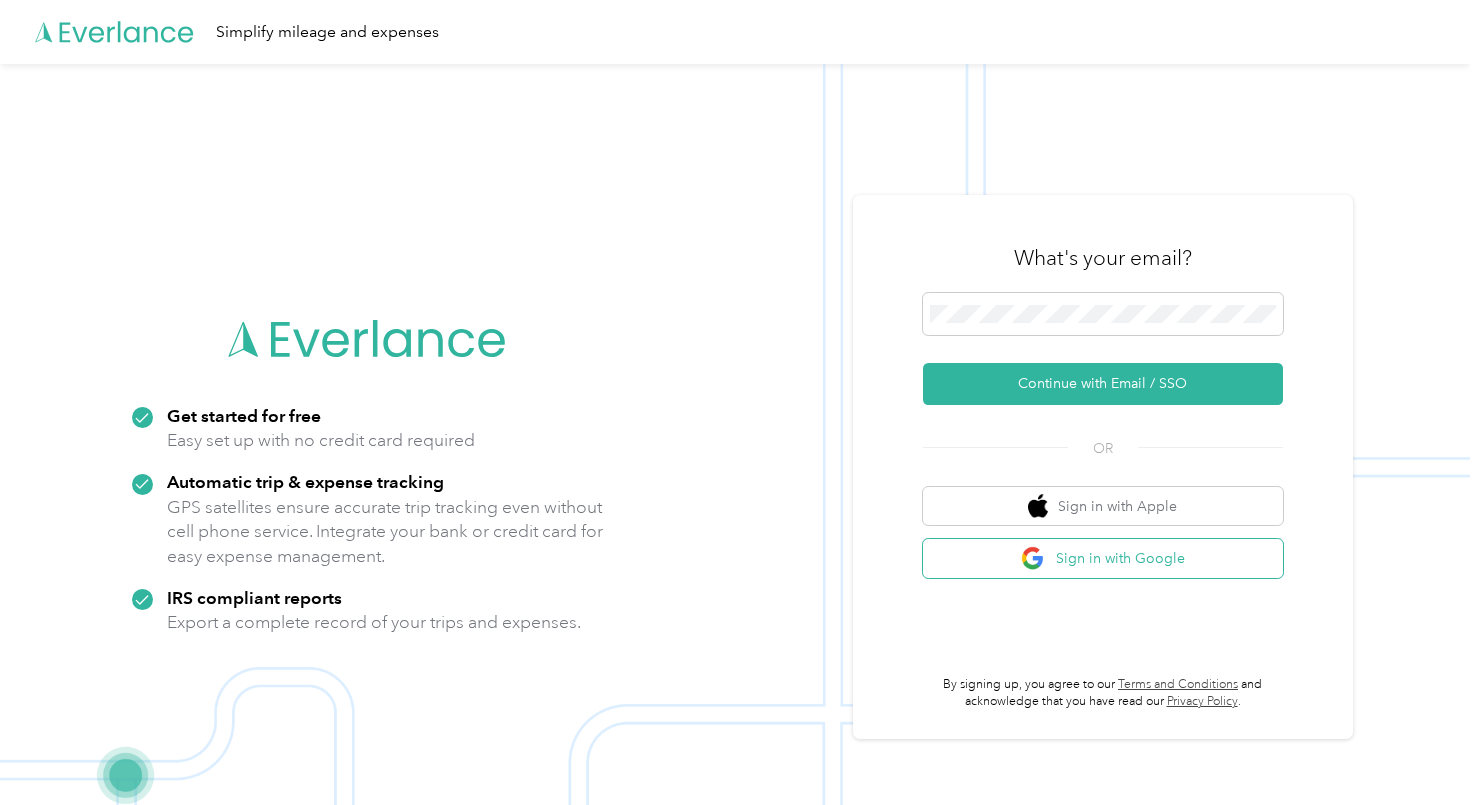 click on "Sign in with Google" at bounding box center (1103, 558) 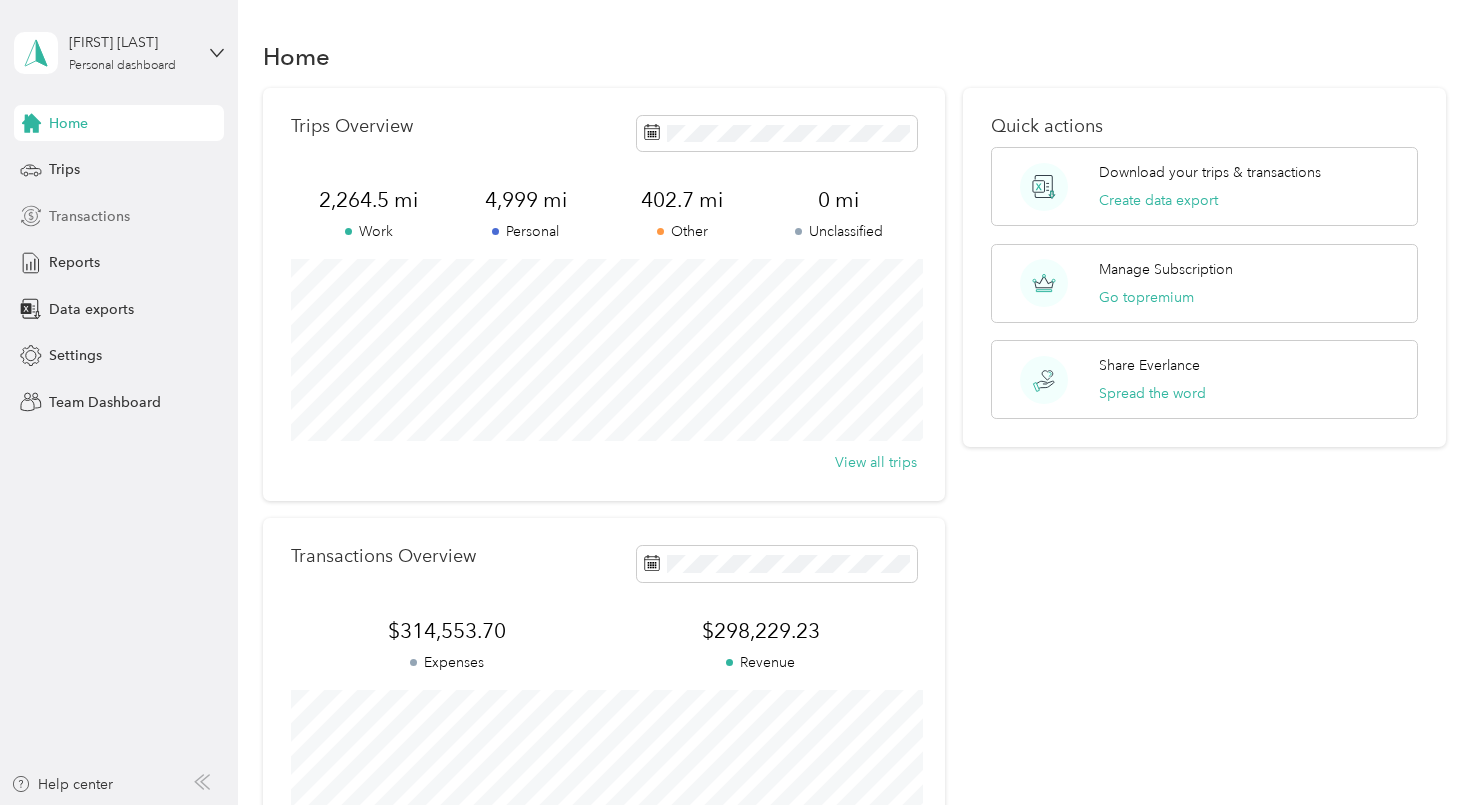click on "Transactions" at bounding box center (89, 216) 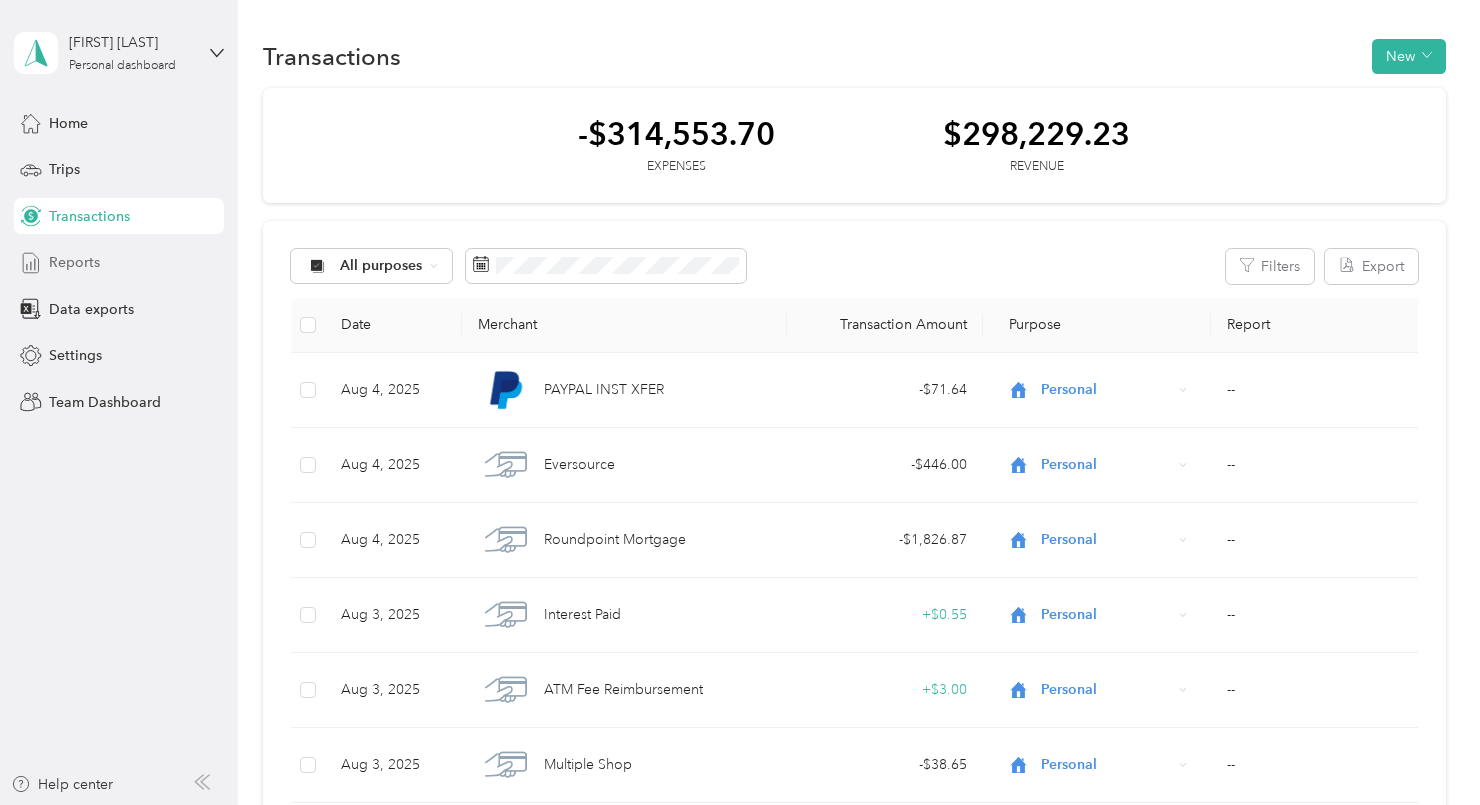 click on "Reports" at bounding box center (119, 263) 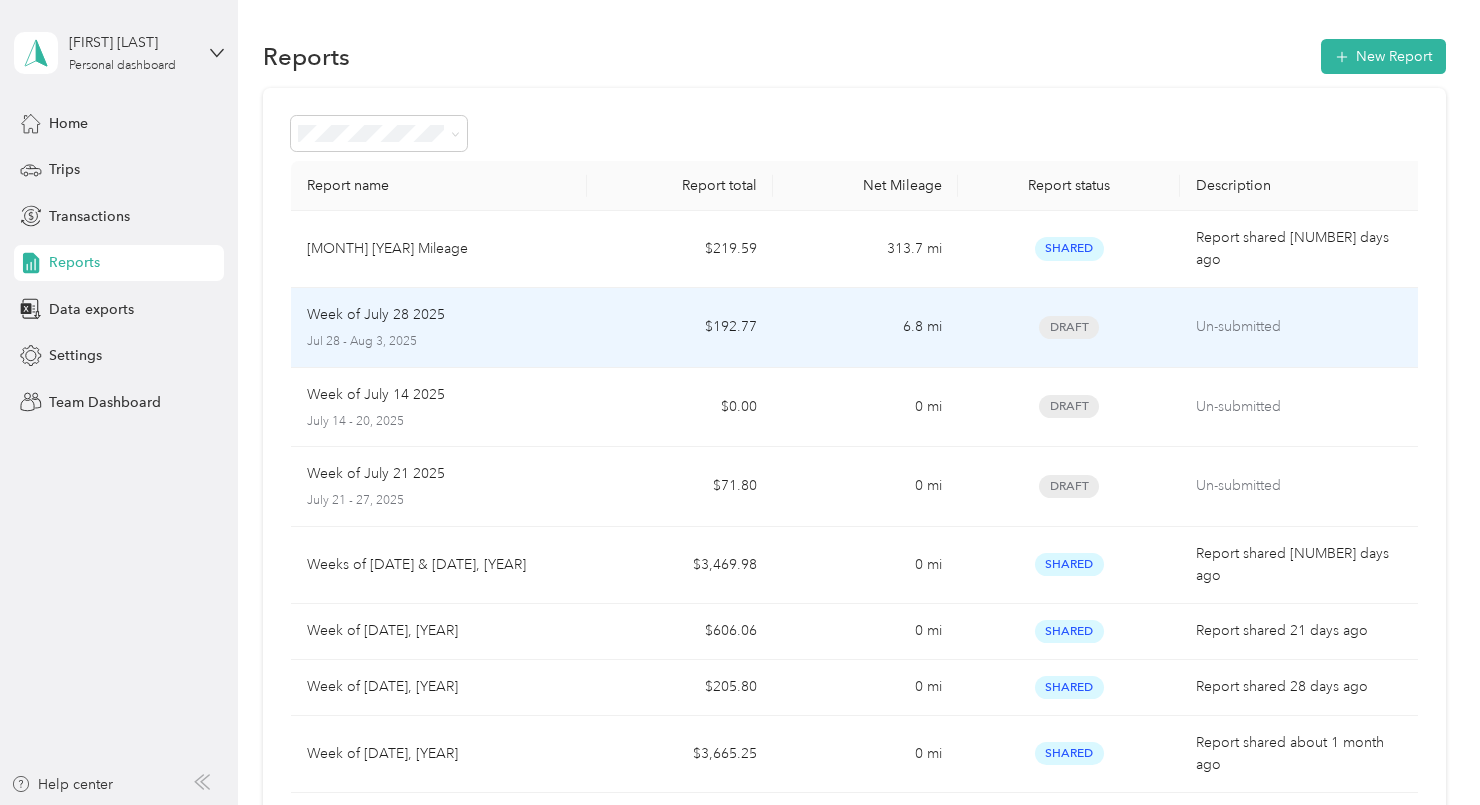 click on "6.8 mi" at bounding box center (865, 328) 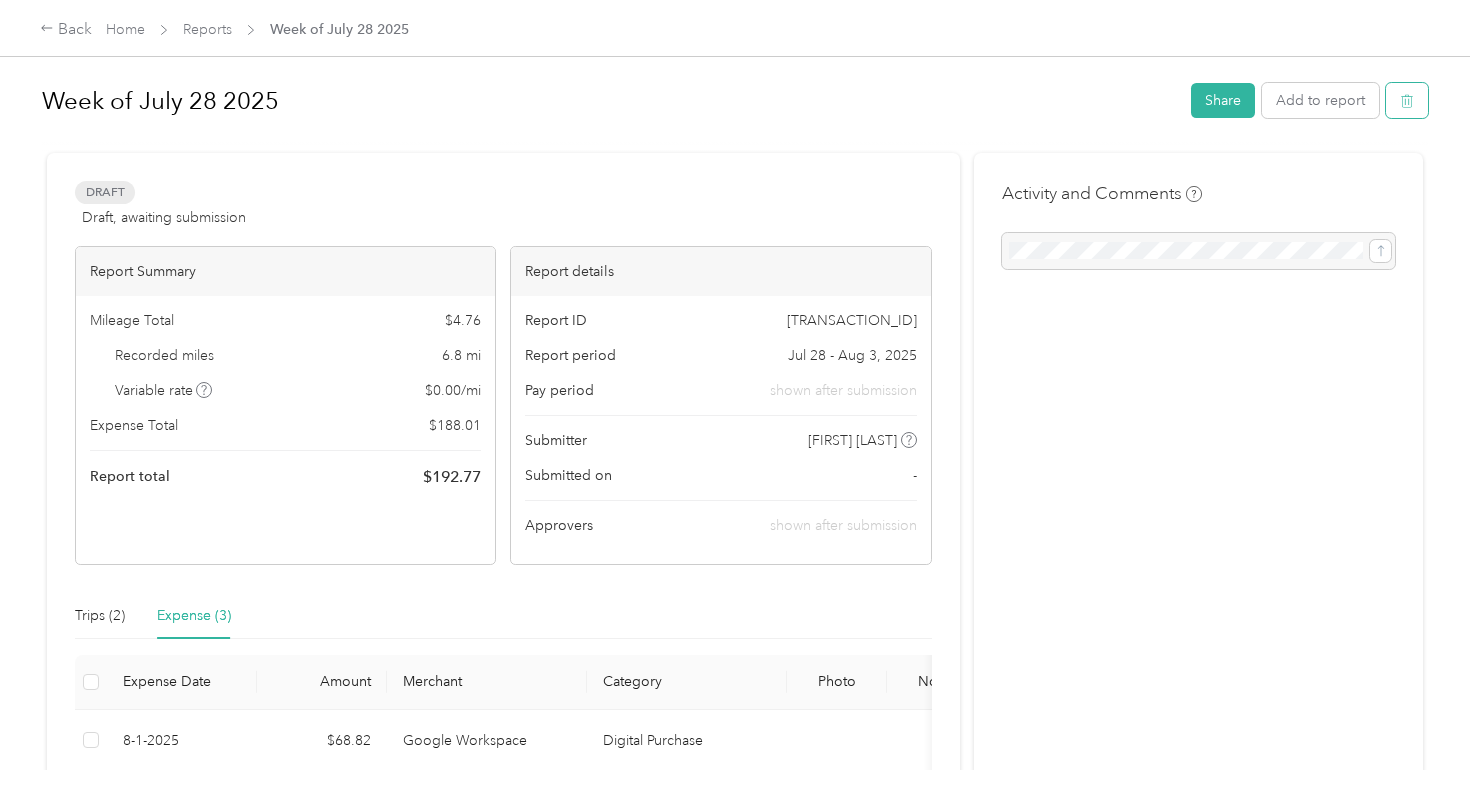 click 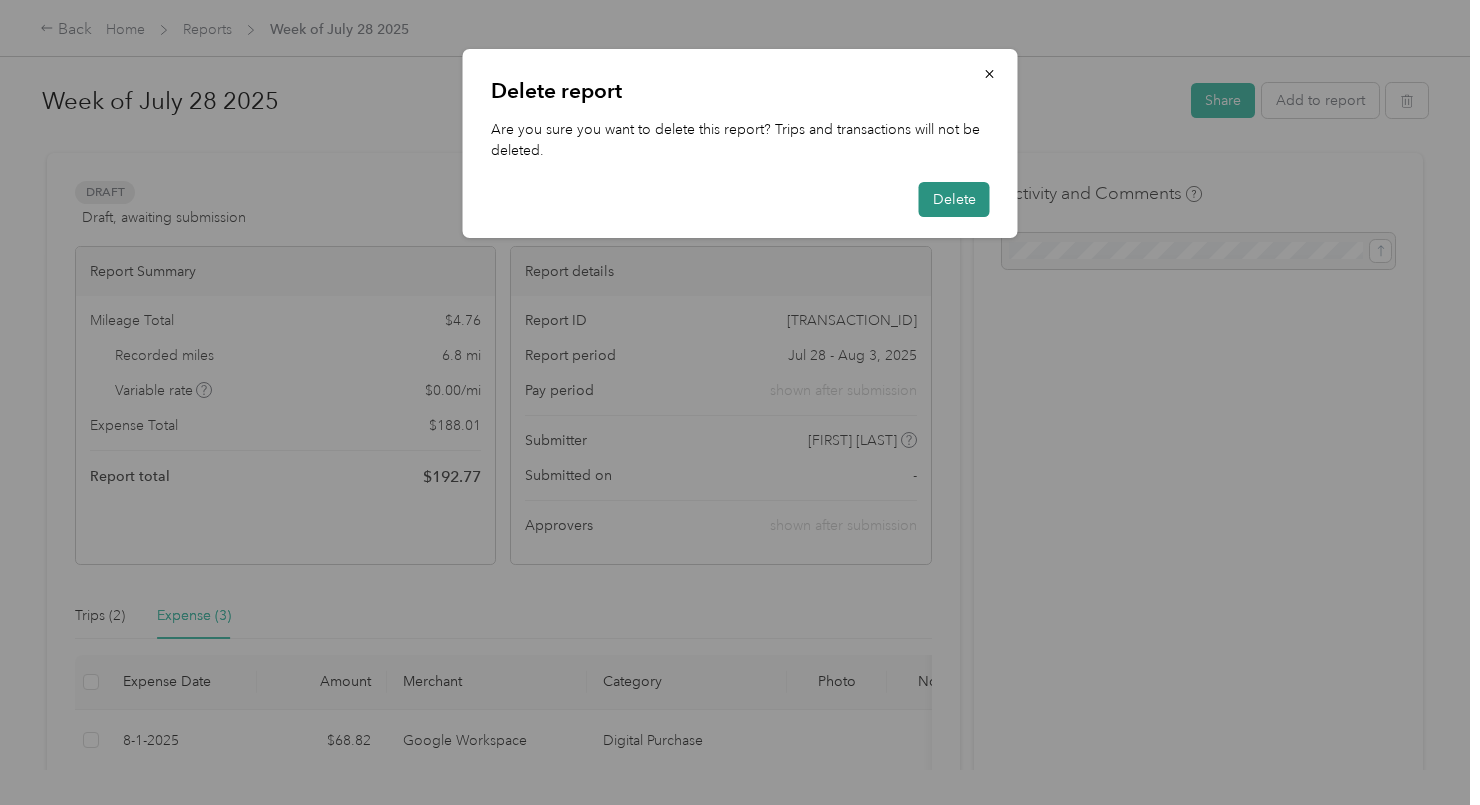 click on "Delete" at bounding box center [954, 199] 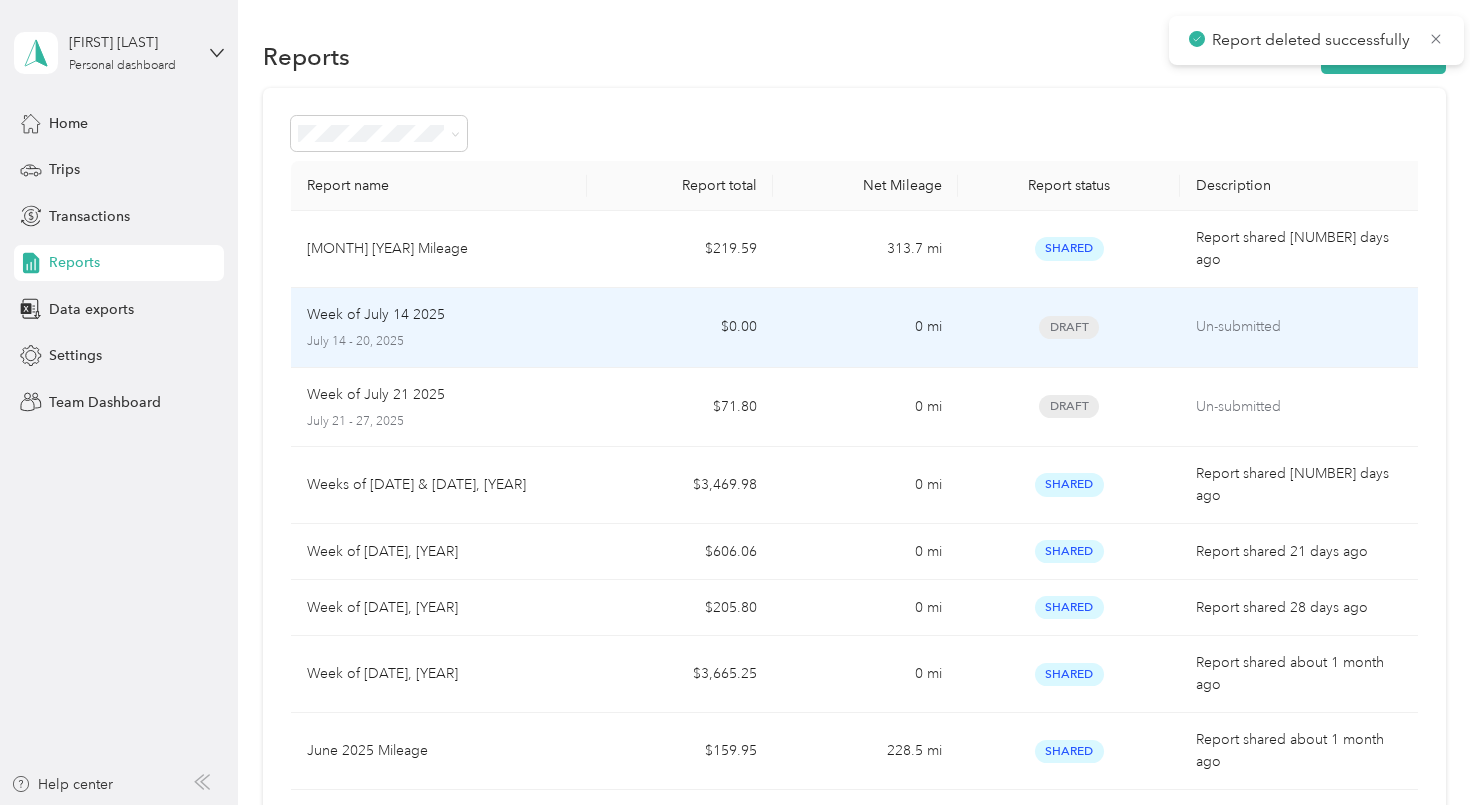 click on "Draft" at bounding box center (1069, 328) 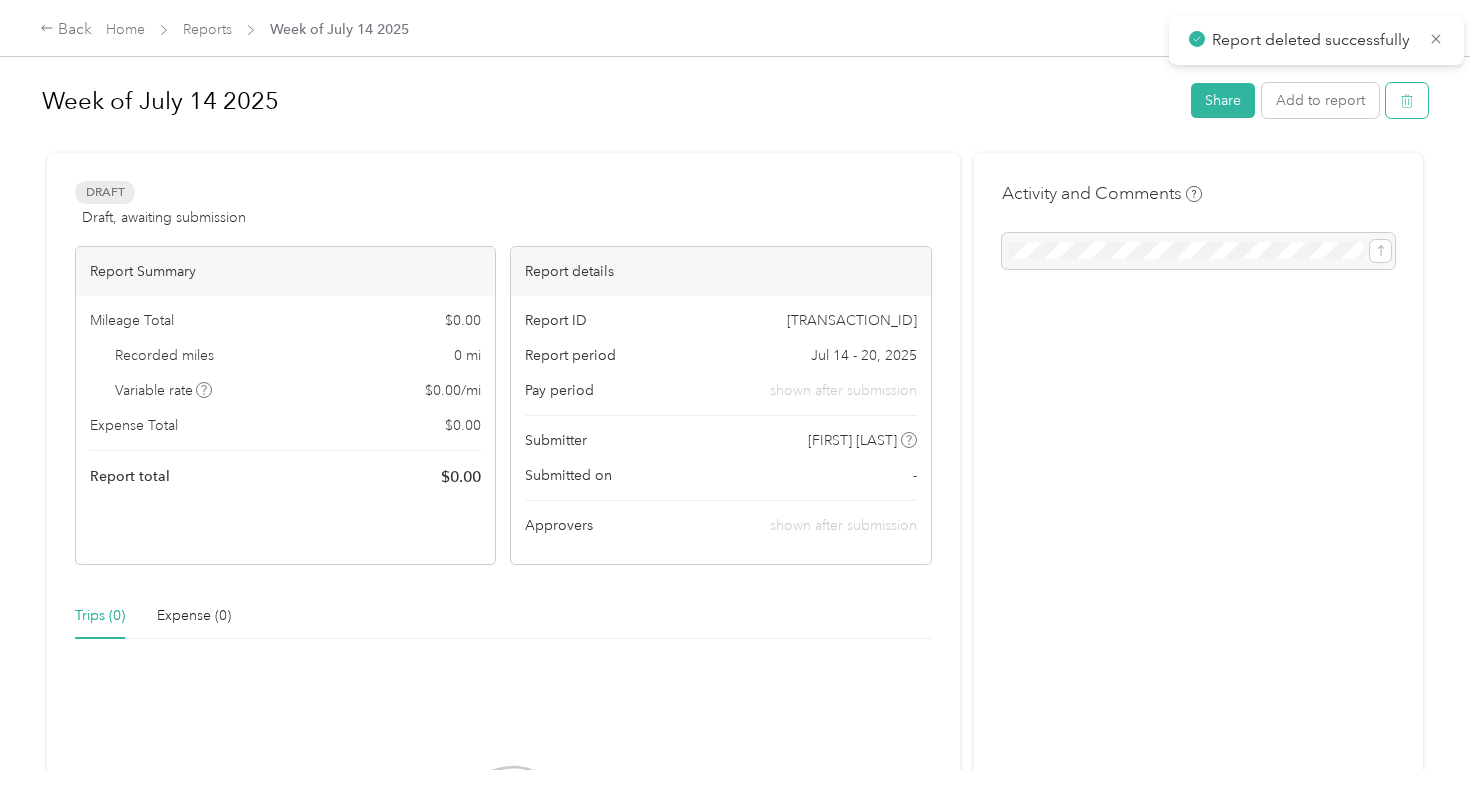 click 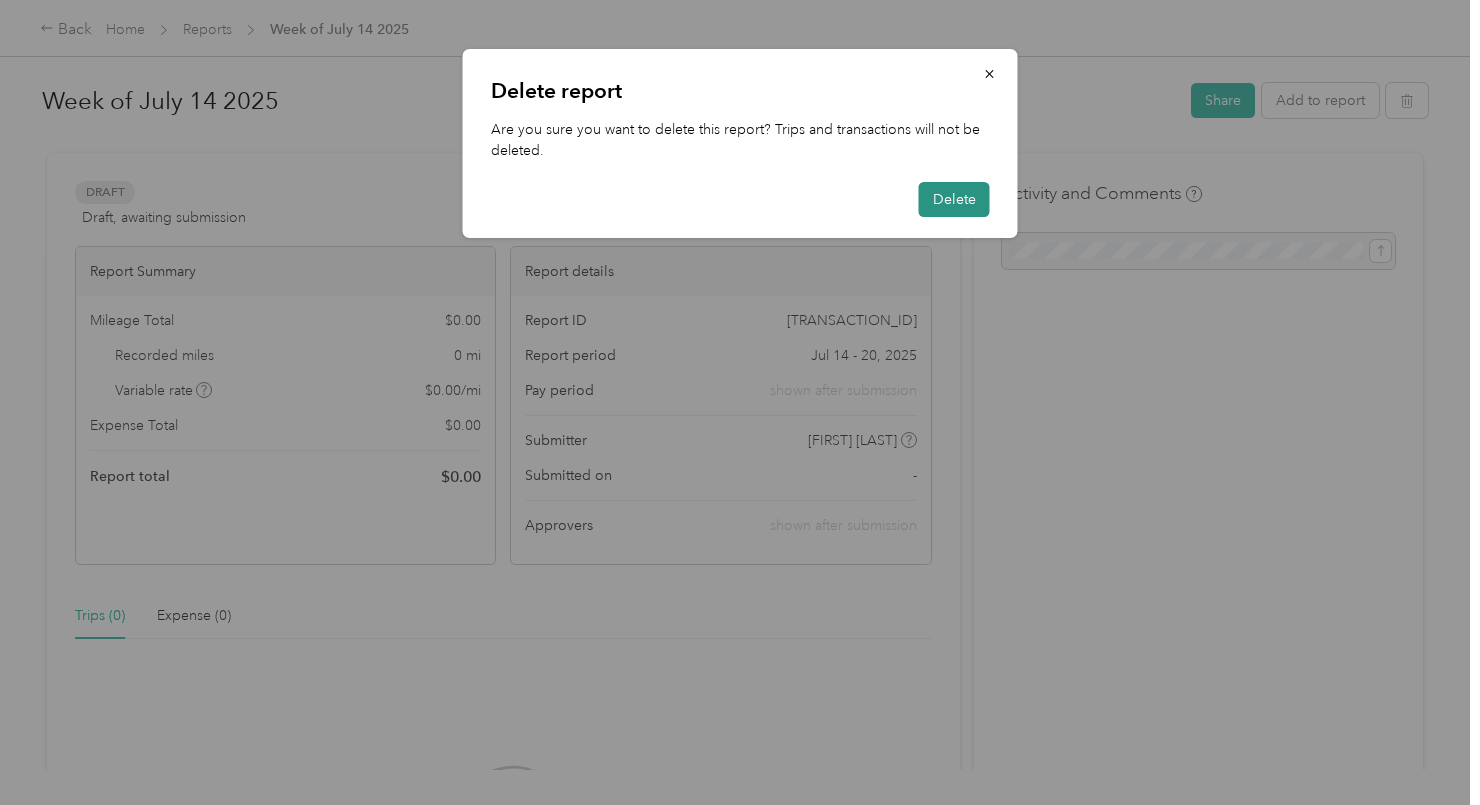 click on "Delete" at bounding box center (954, 199) 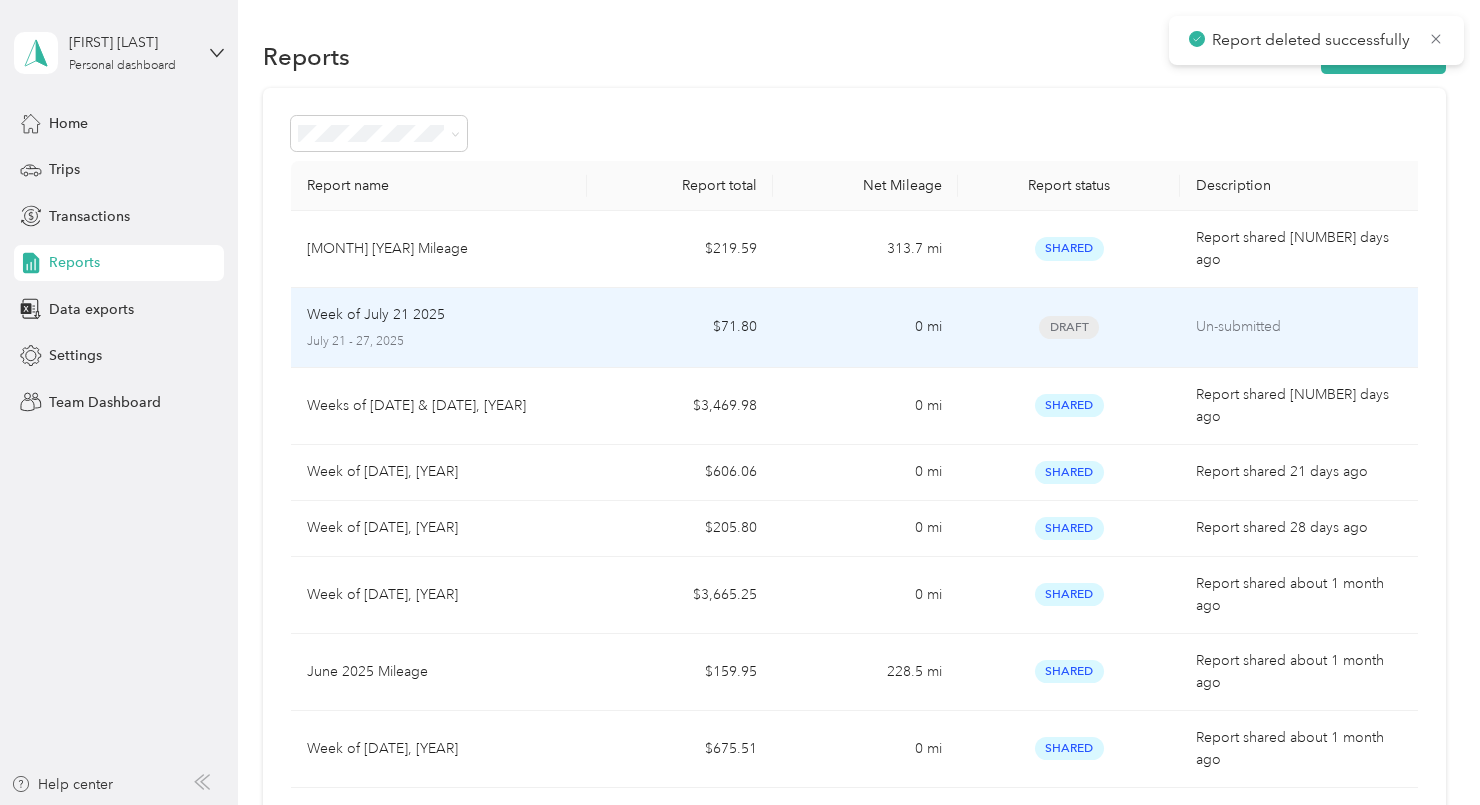 click on "Draft" at bounding box center [1069, 327] 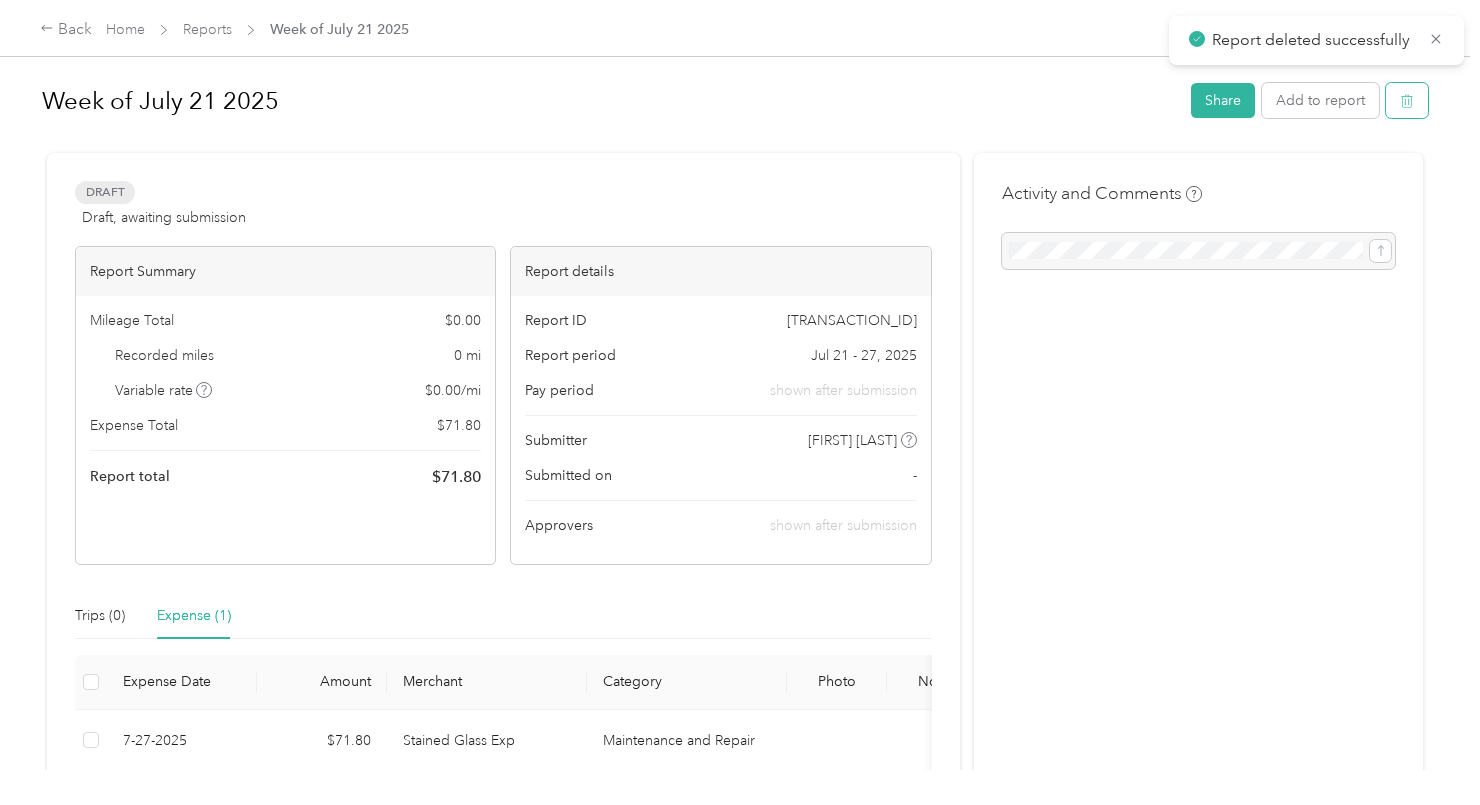 click at bounding box center (1407, 100) 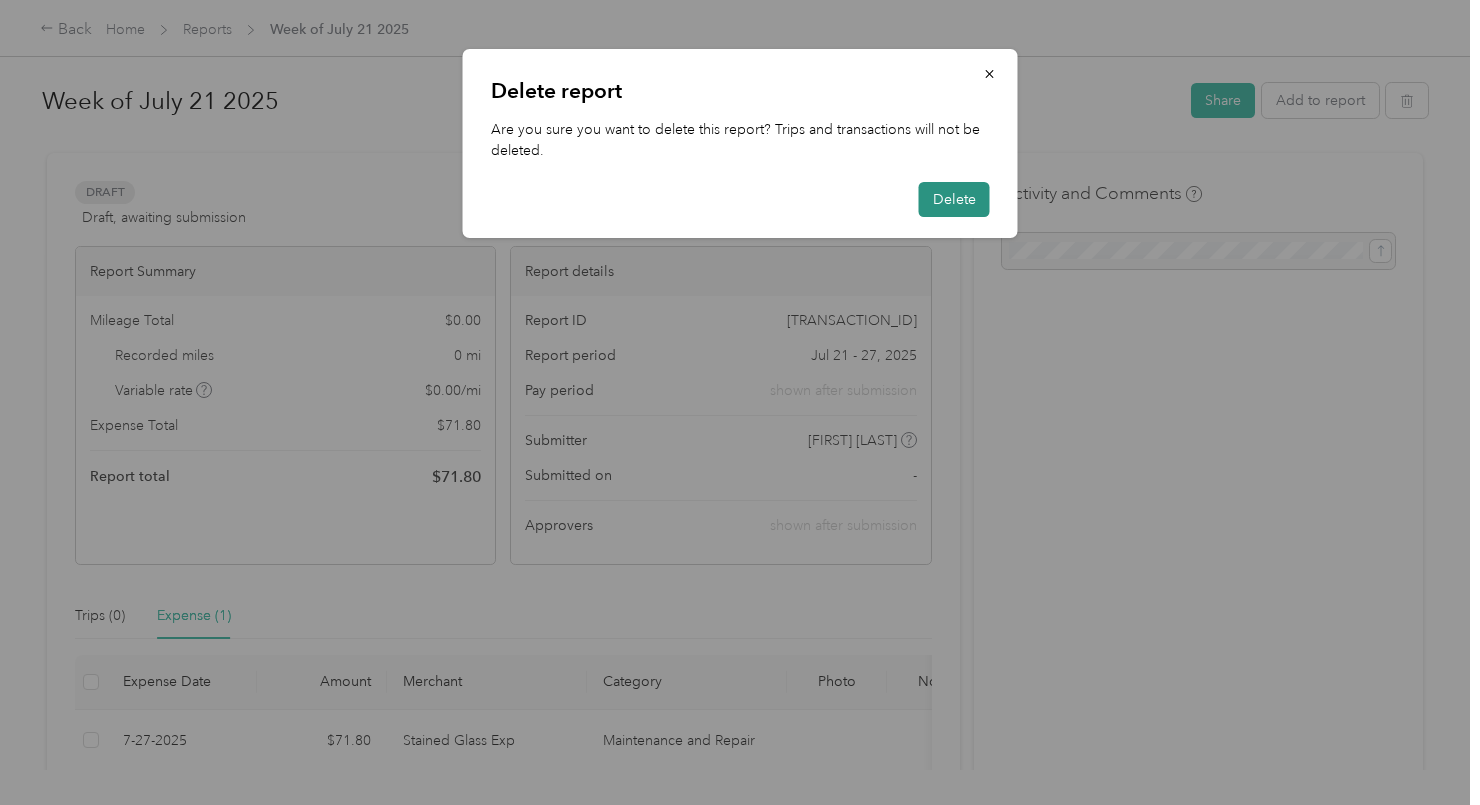 click on "Delete" at bounding box center [954, 199] 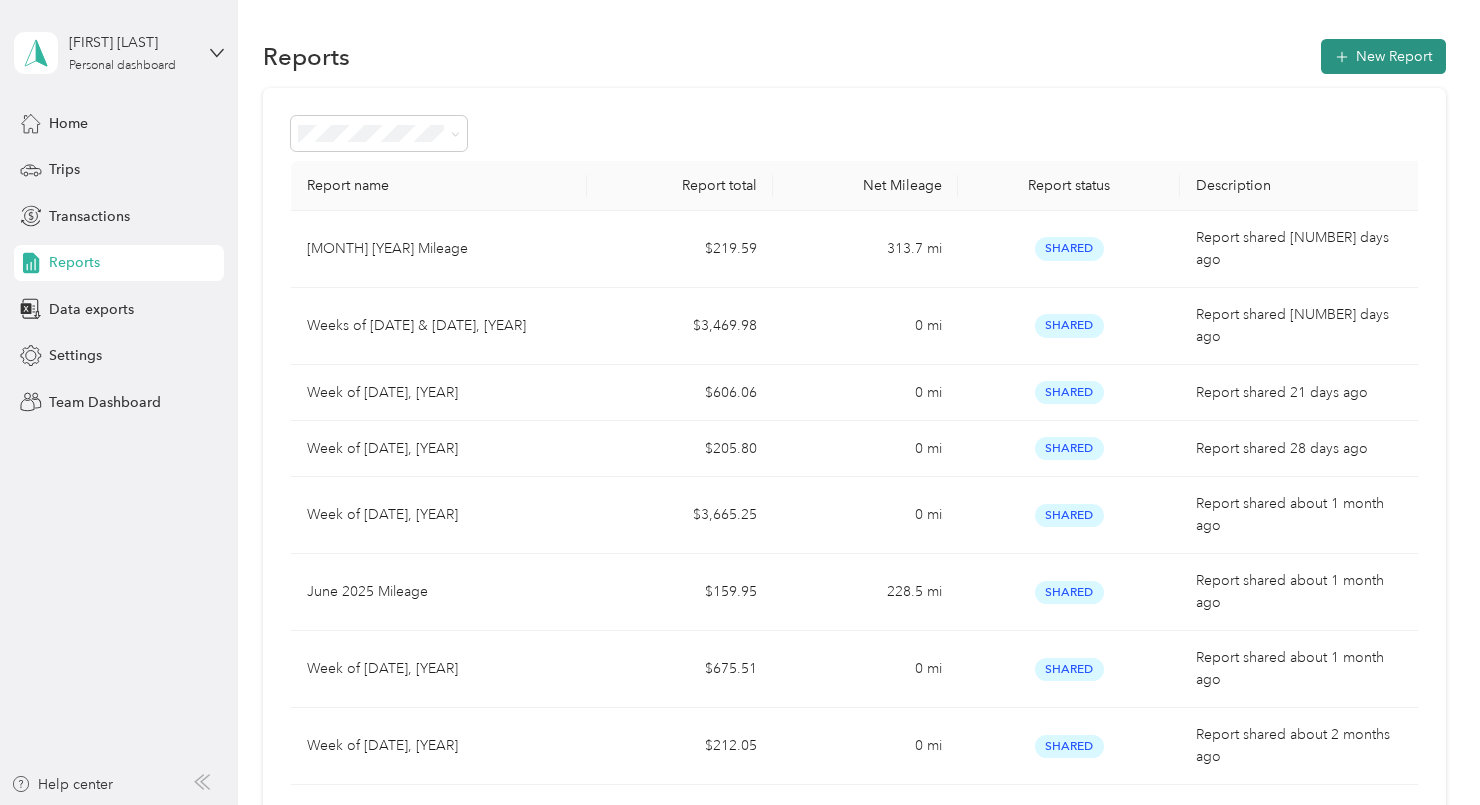 click on "New Report" at bounding box center (1383, 56) 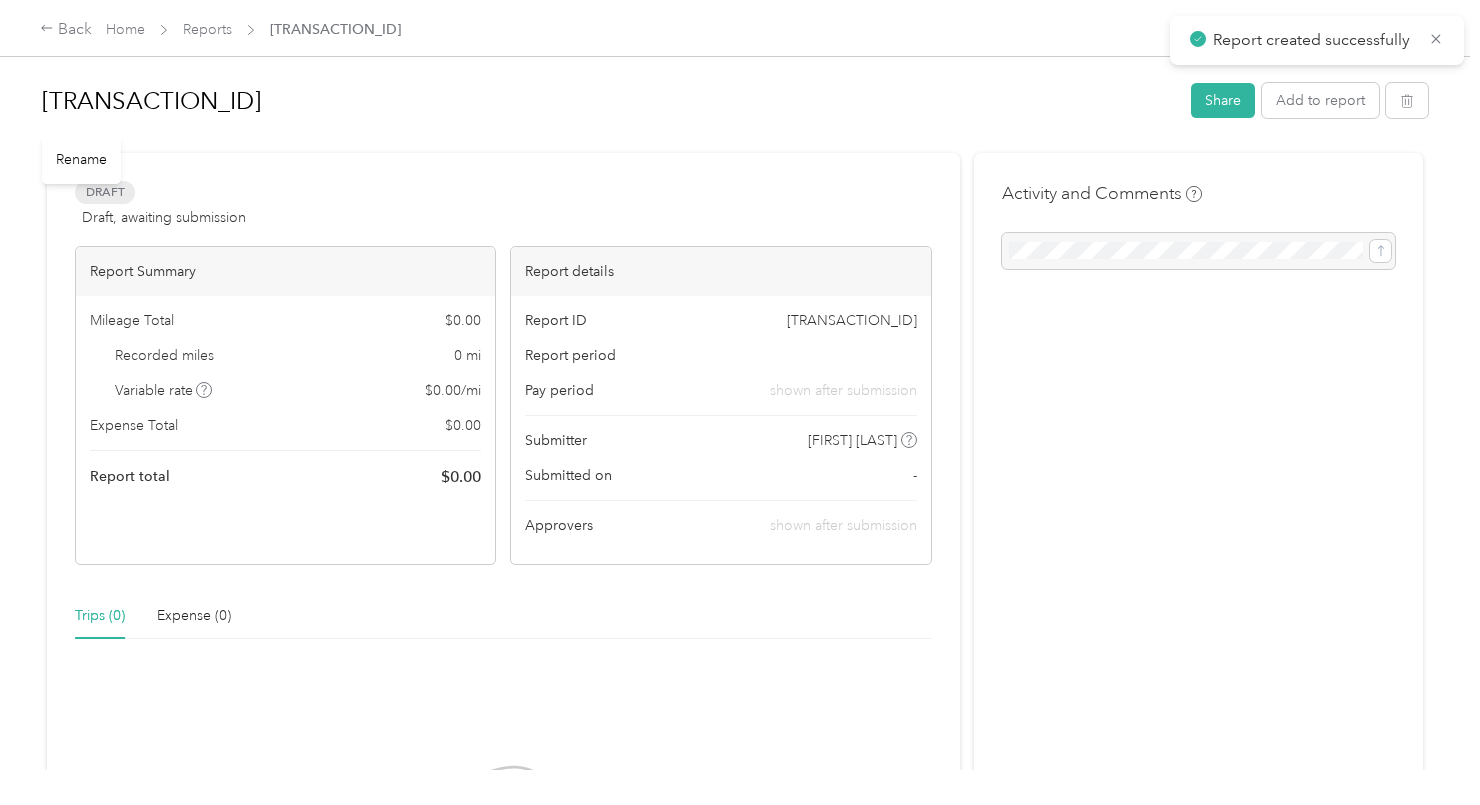 click on "[TRANSACTION_ID]" at bounding box center (609, 101) 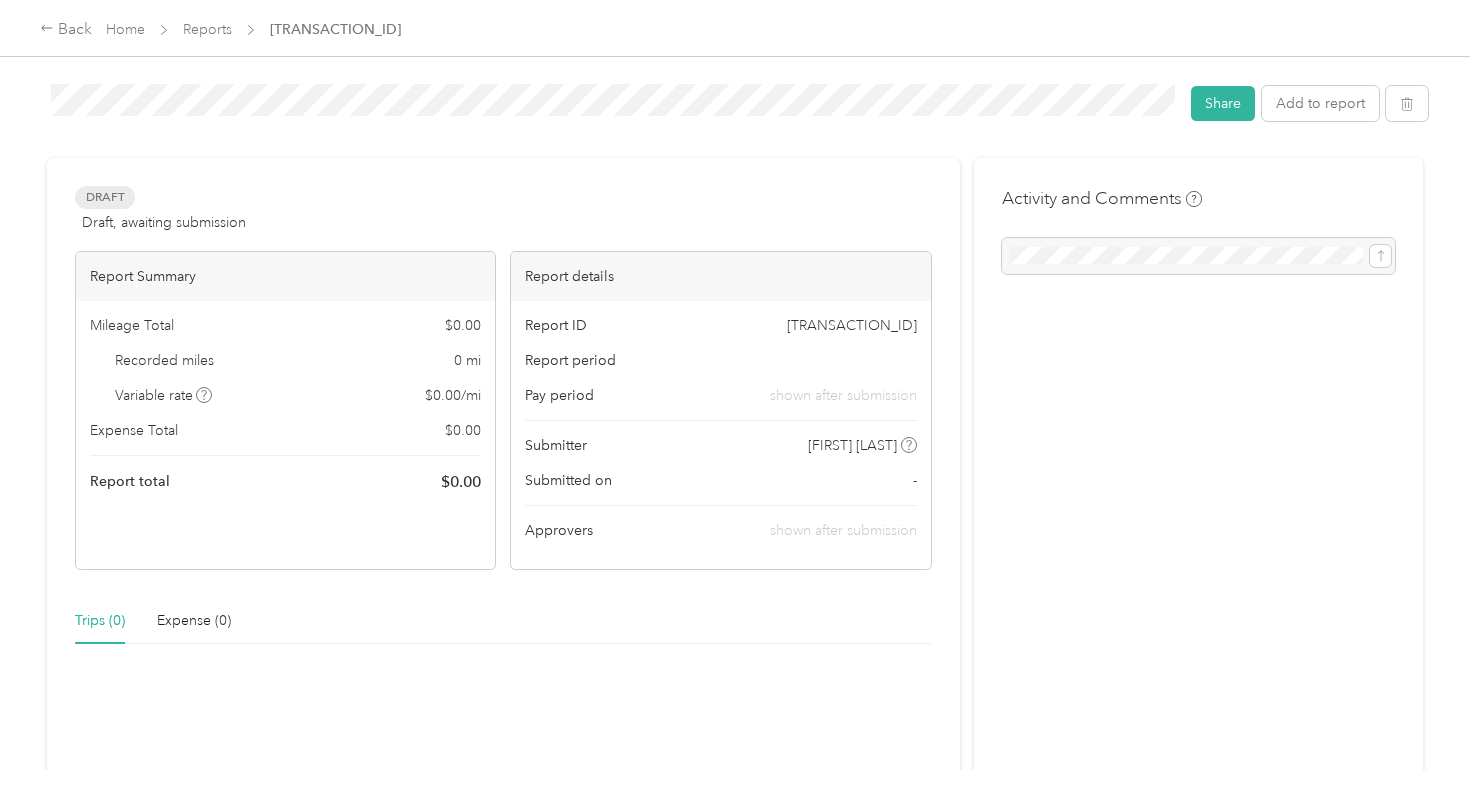 click on "Draft Draft, awaiting submission View  activity & comments" at bounding box center [503, 210] 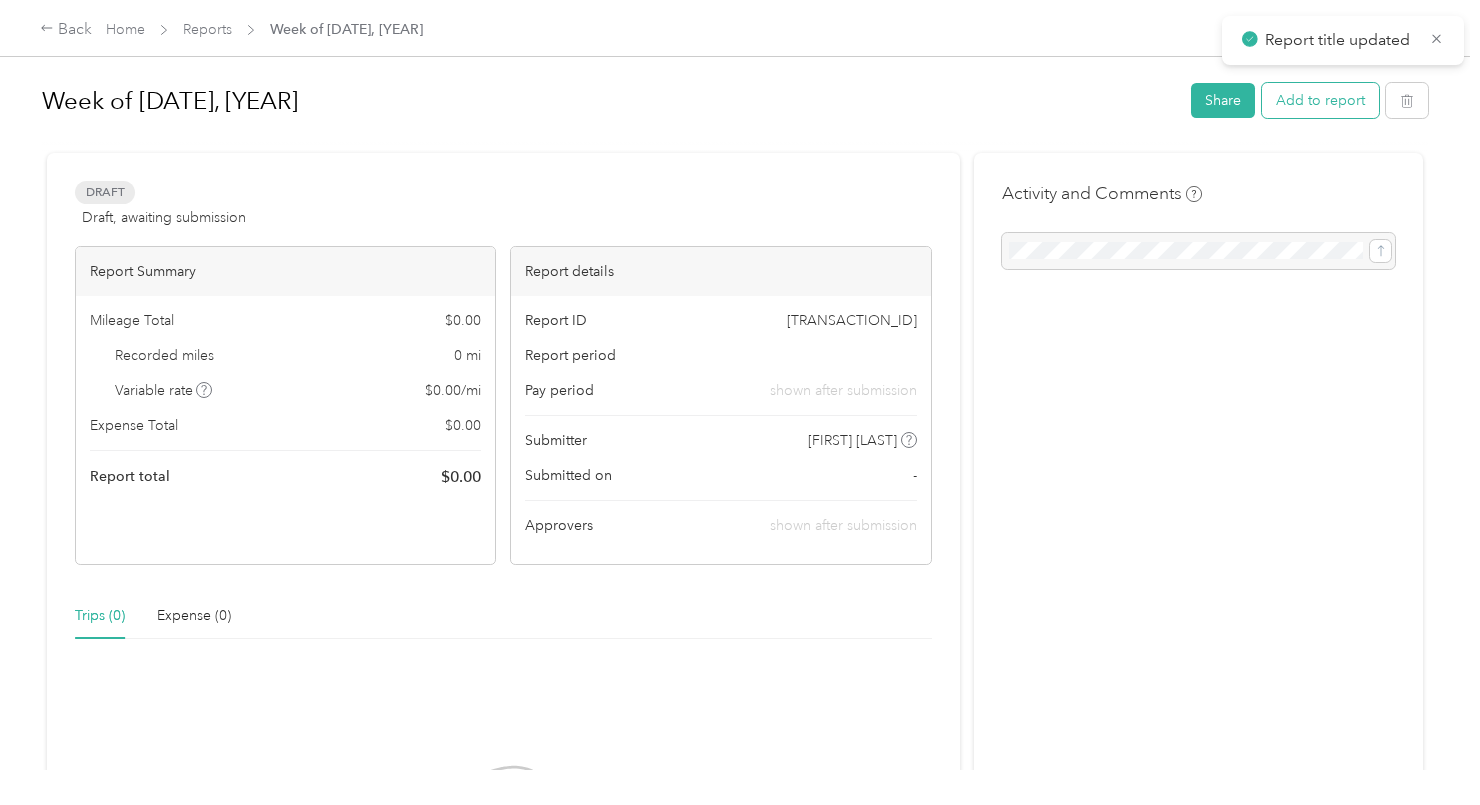 click on "Add to report" at bounding box center (1320, 100) 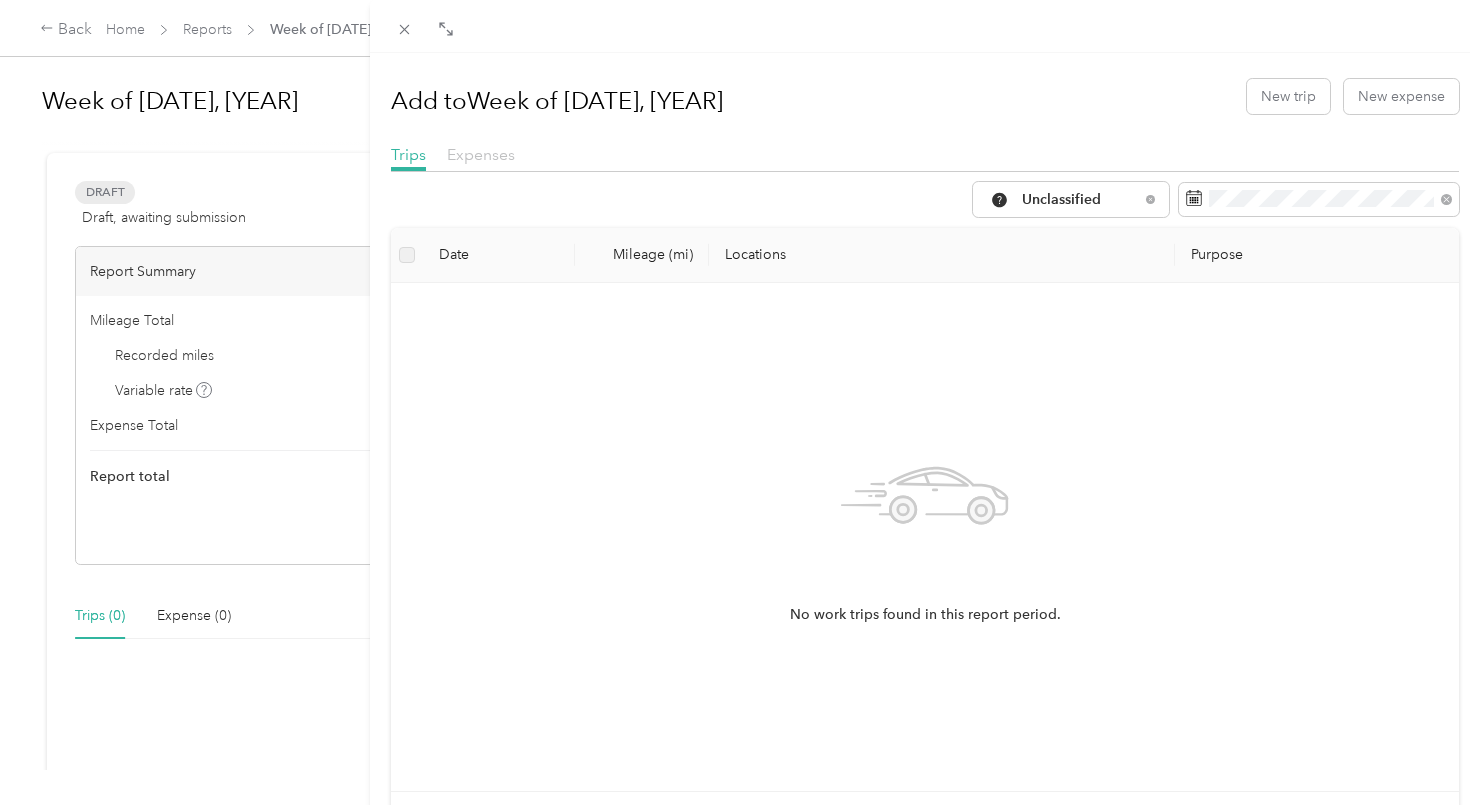 click on "Expenses" at bounding box center (481, 154) 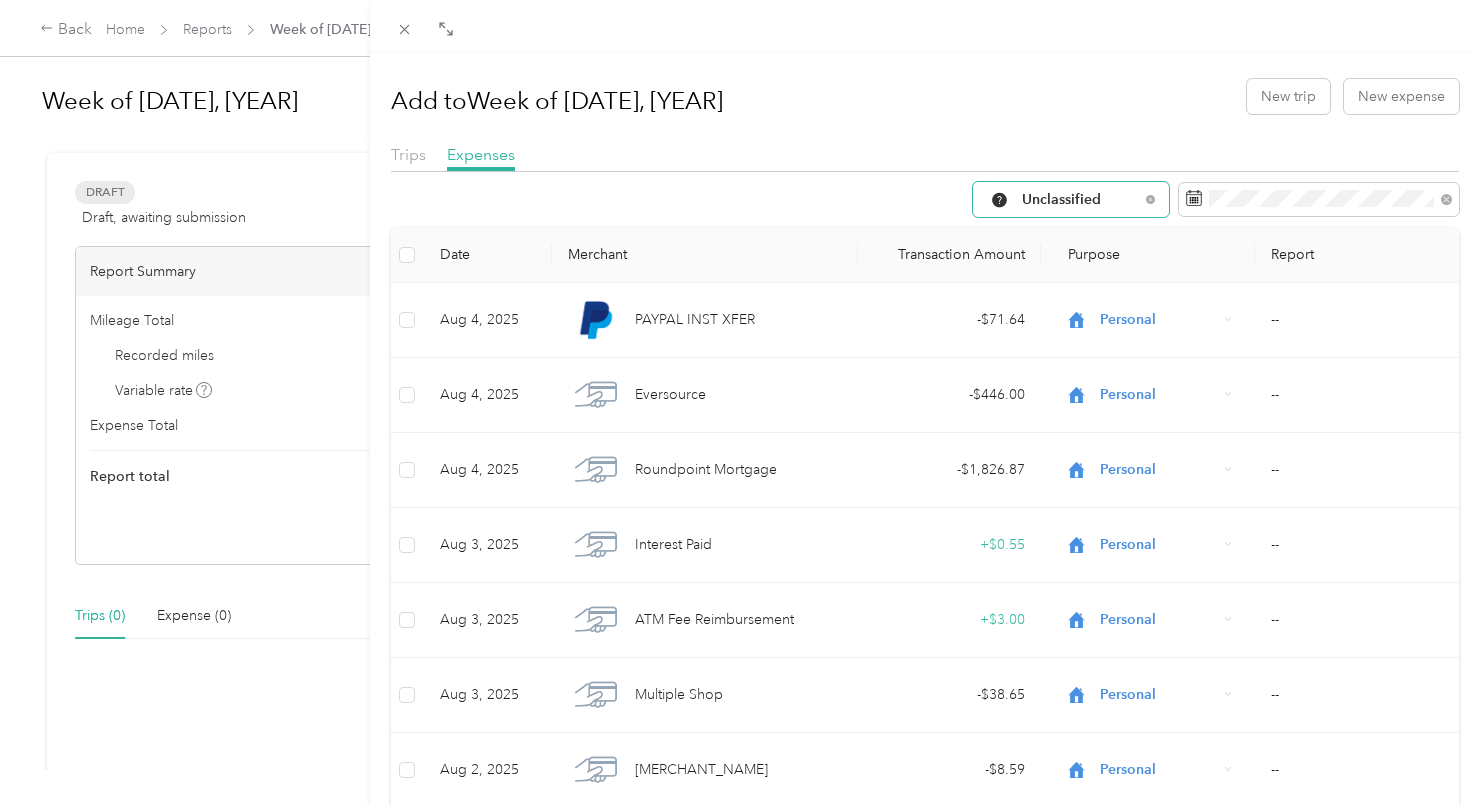 click on "Unclassified" at bounding box center [1071, 199] 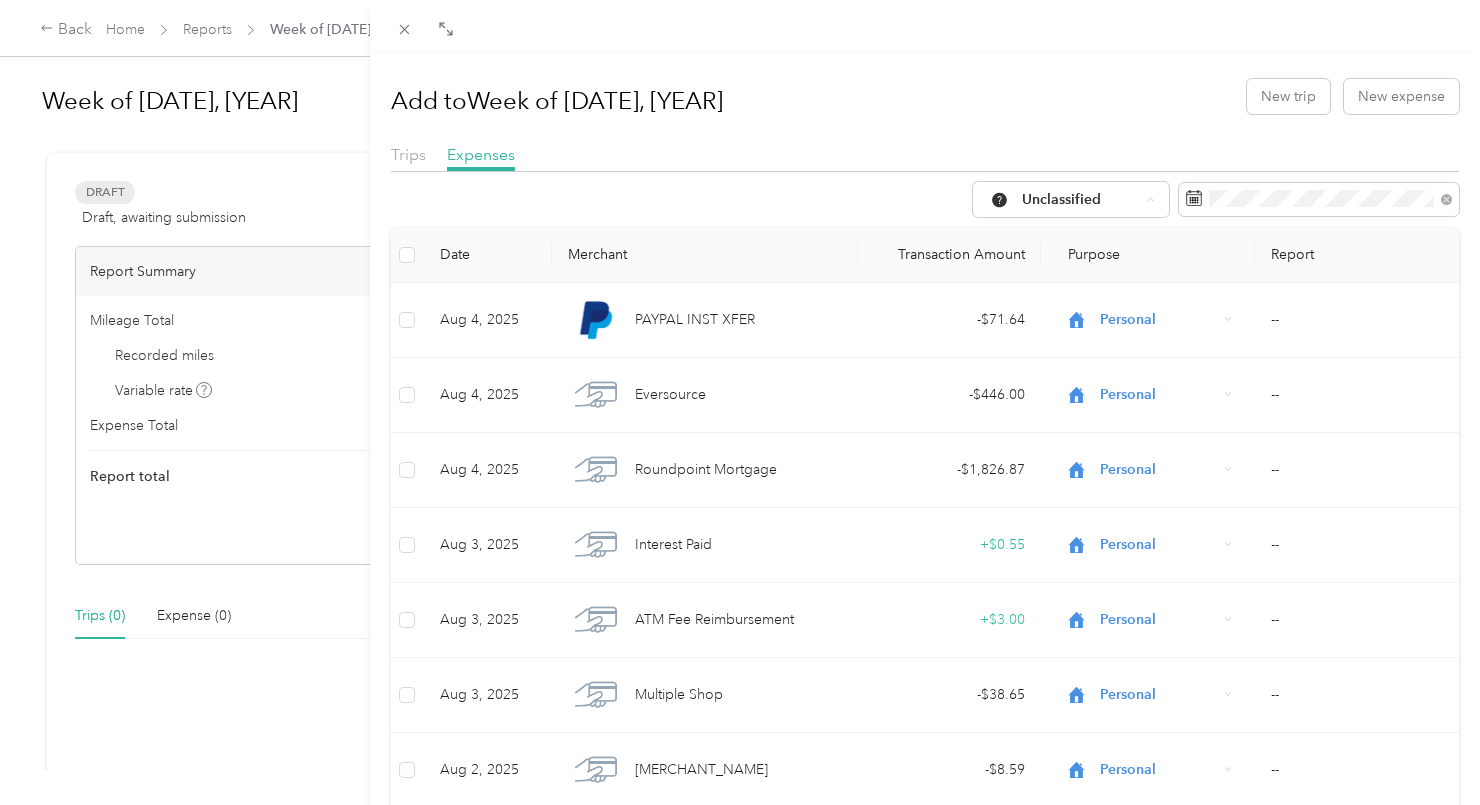 click on "Work" at bounding box center (1088, 306) 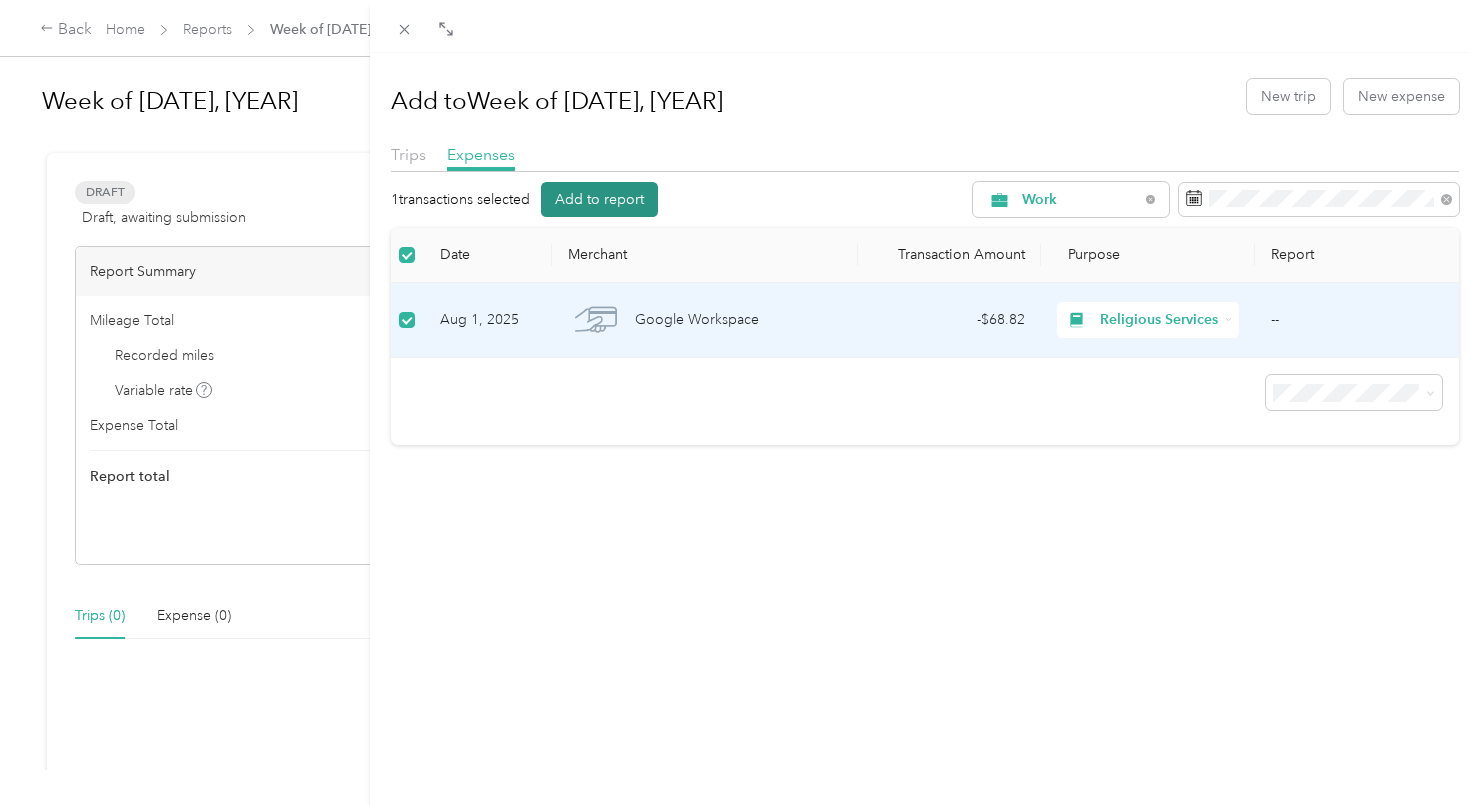 click on "Add to report" at bounding box center [599, 199] 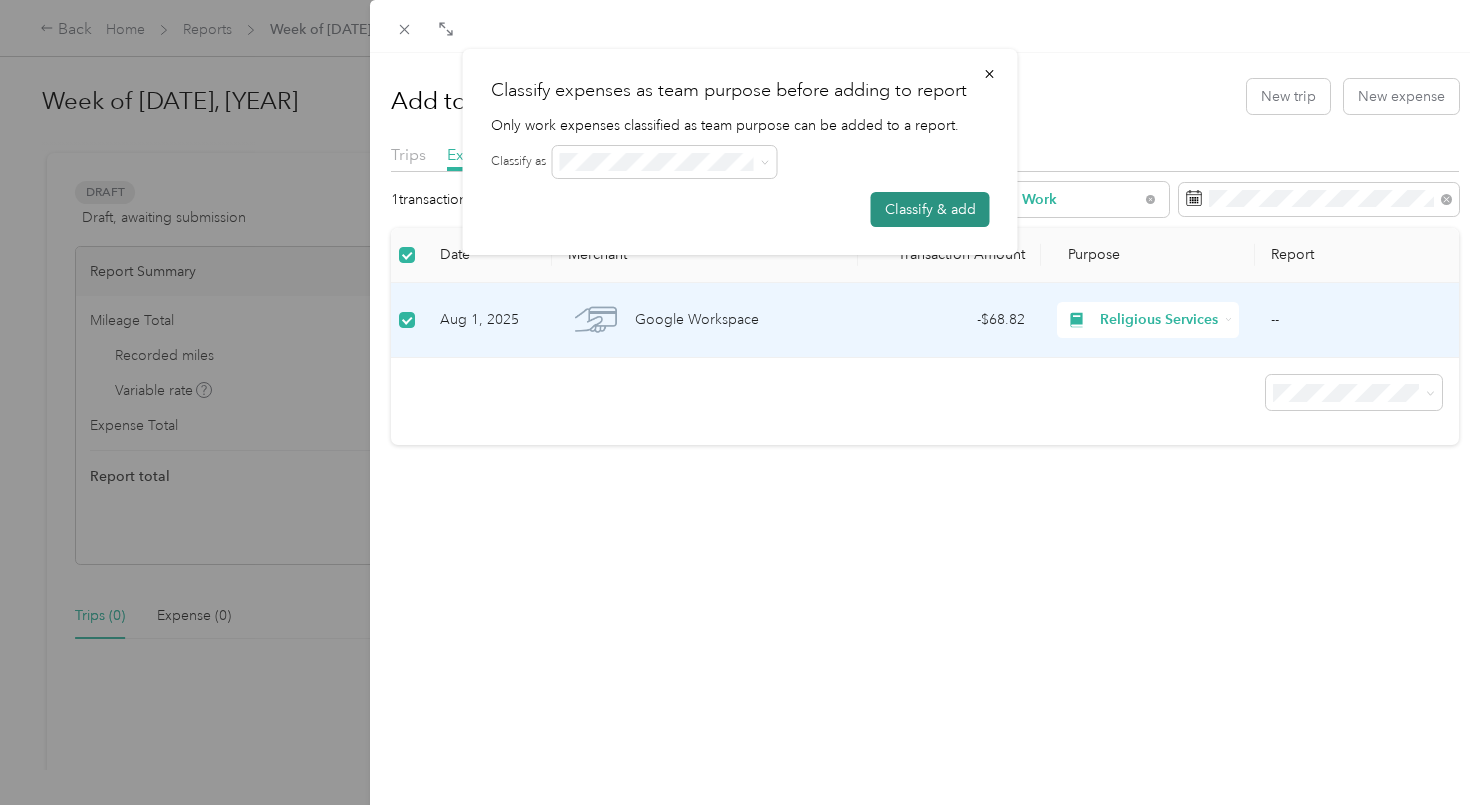 click on "Classify & add" at bounding box center [930, 209] 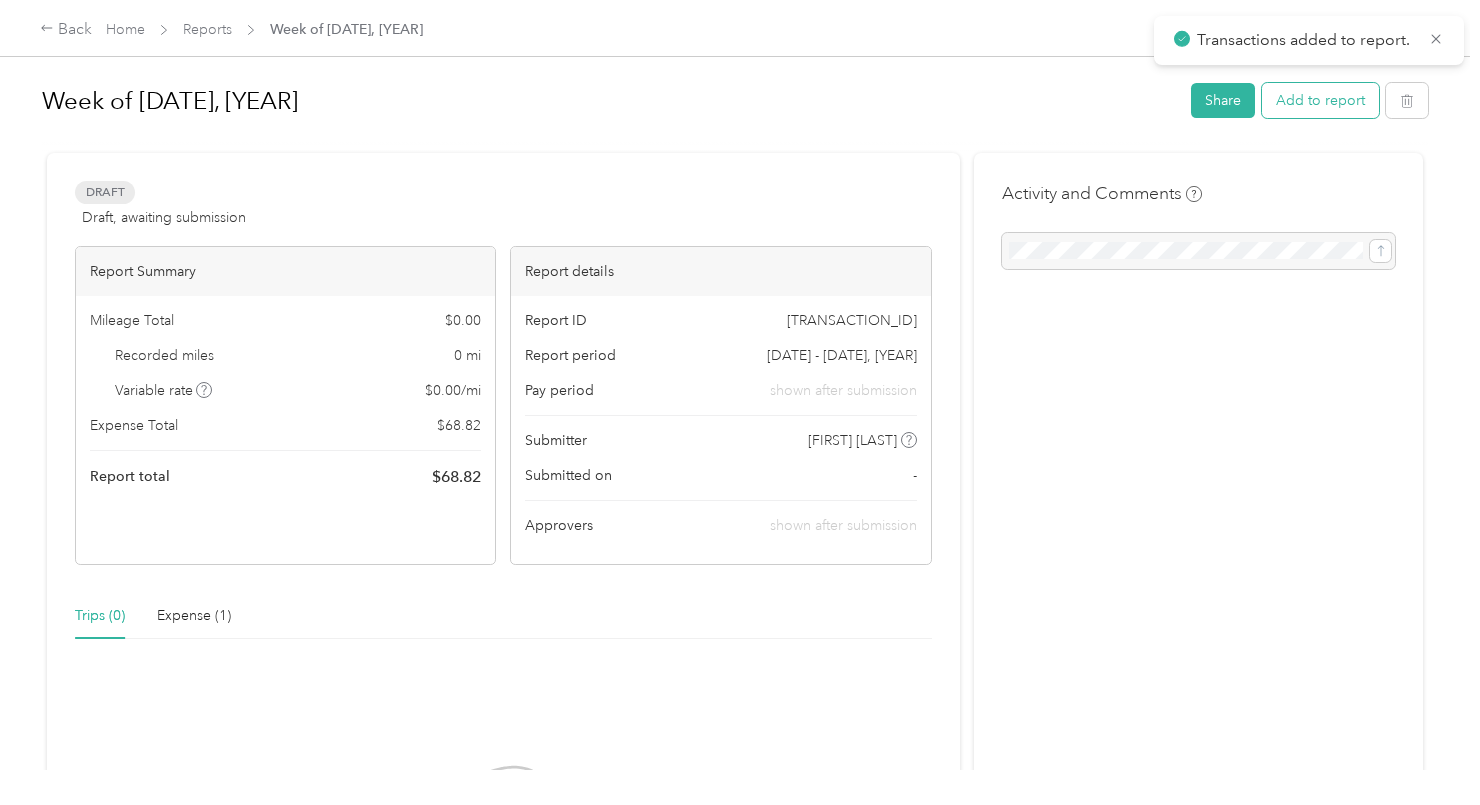 click on "Add to report" at bounding box center [1320, 100] 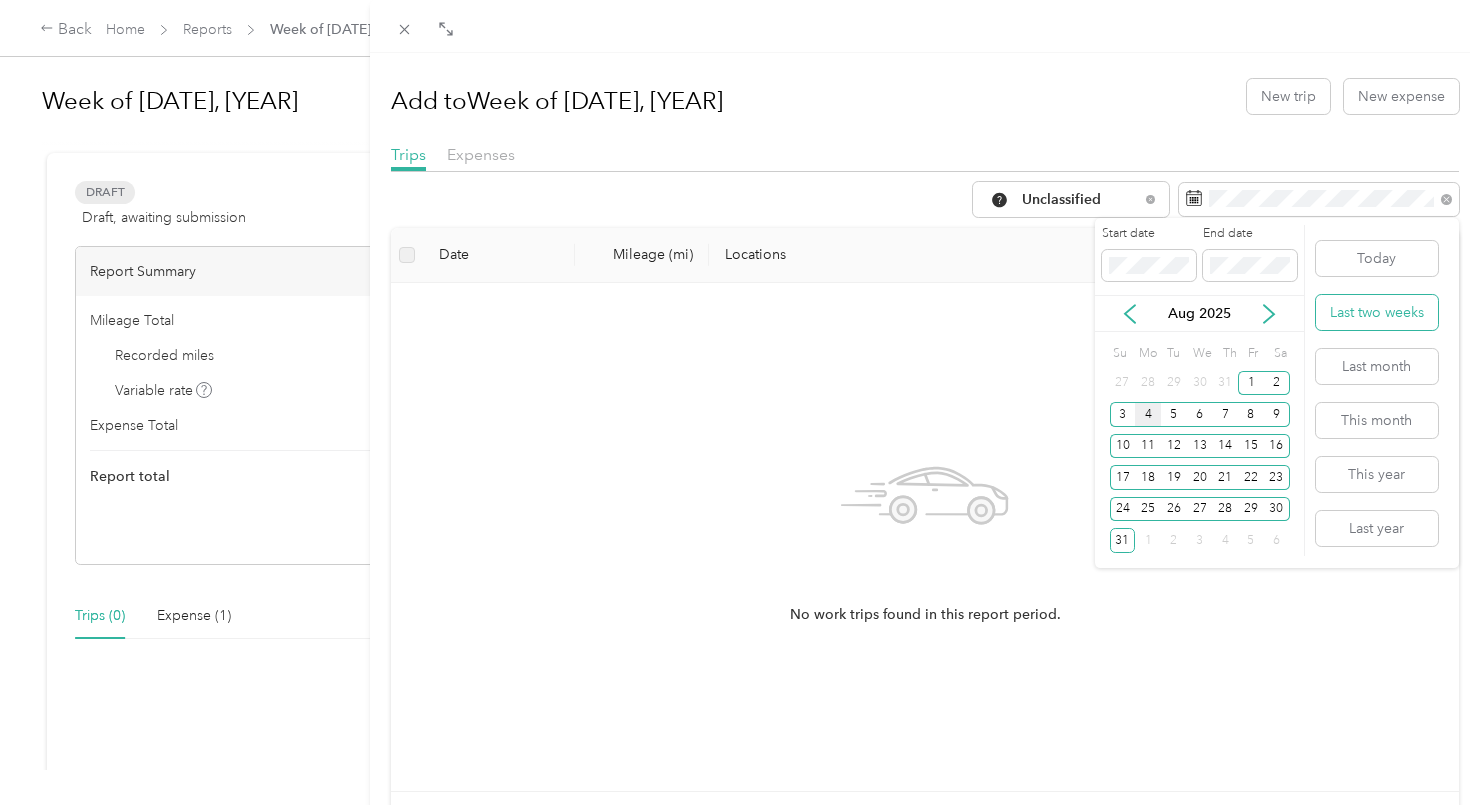click on "Last two weeks" at bounding box center [1377, 312] 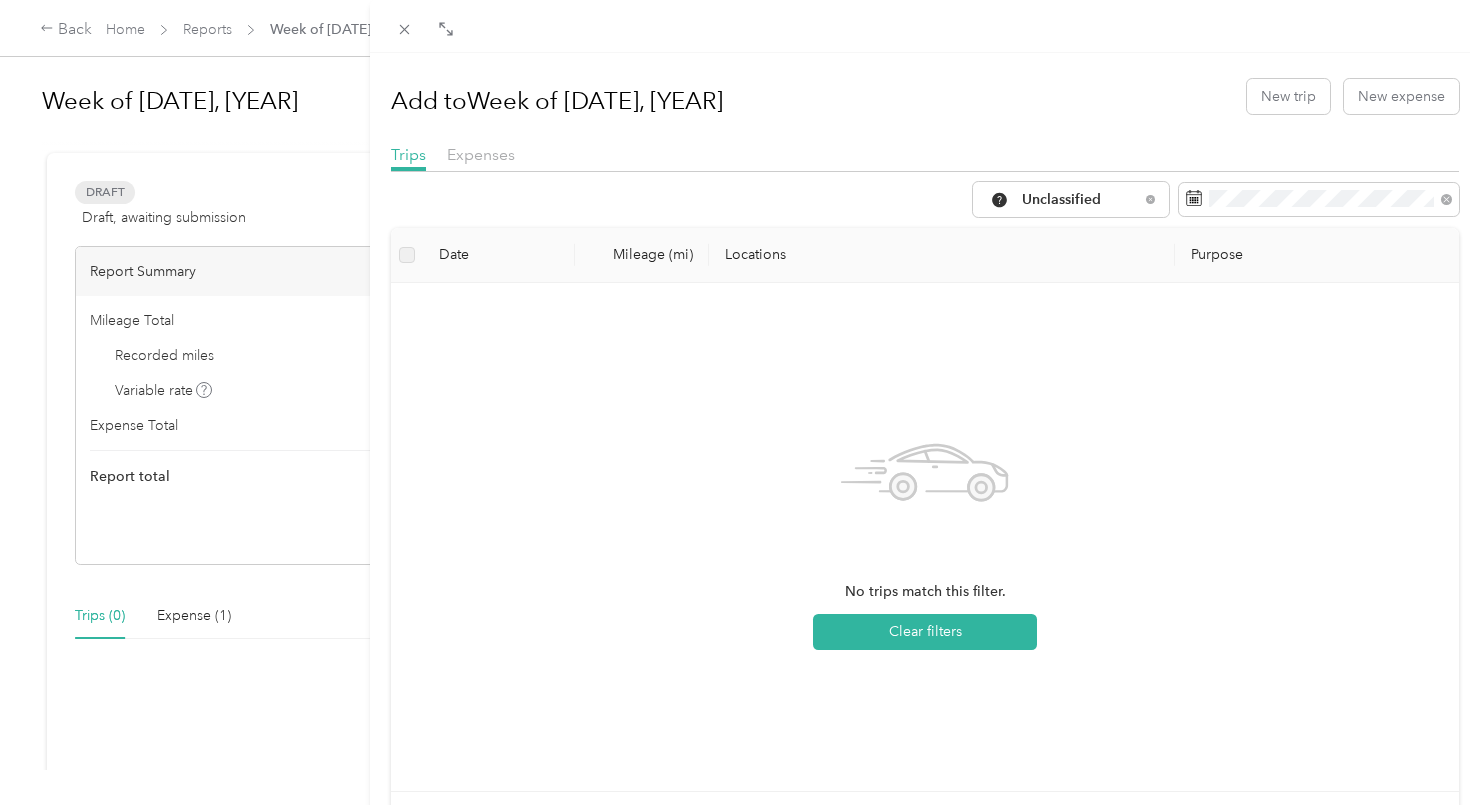 click on "Expenses" at bounding box center (481, 155) 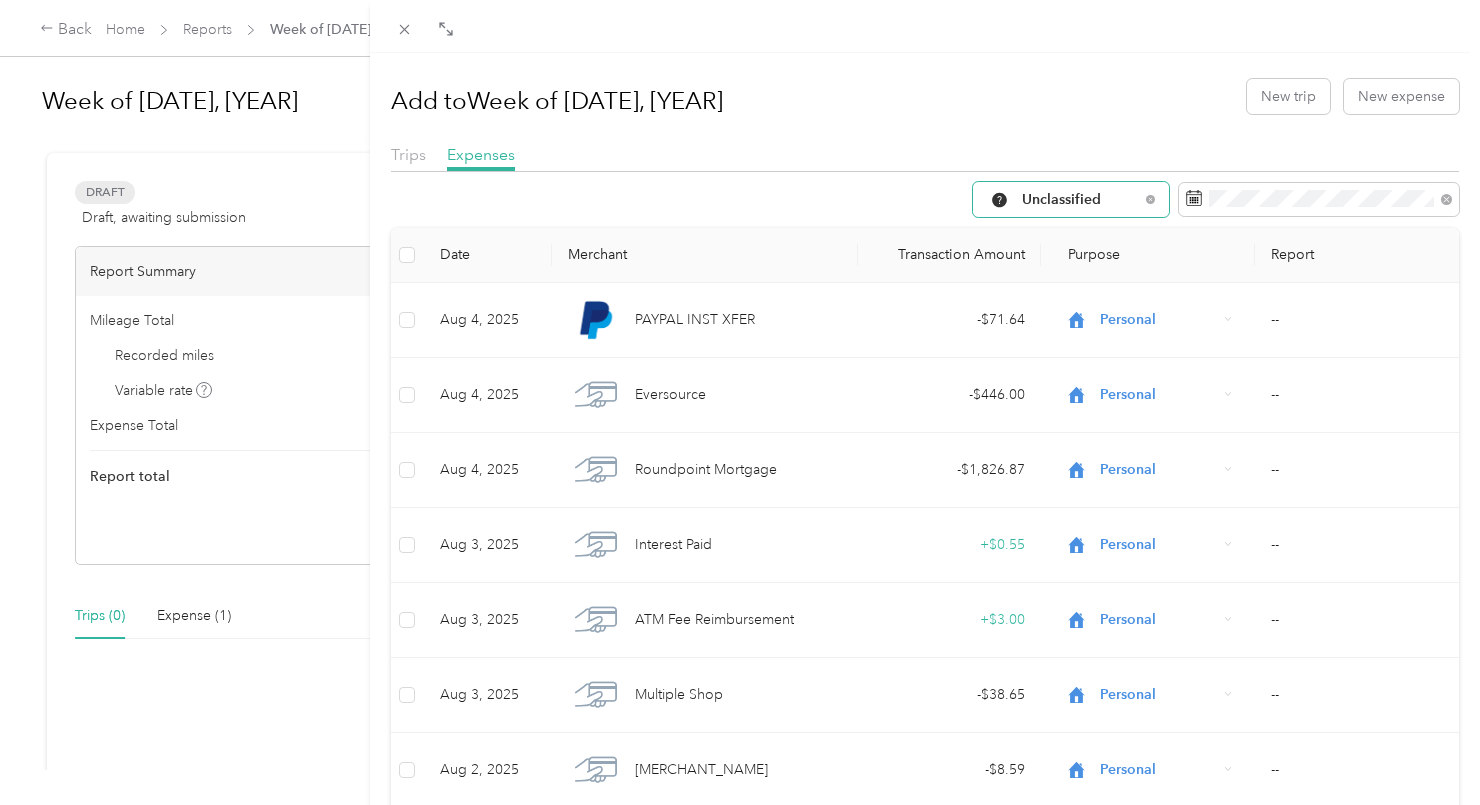click on "Unclassified" at bounding box center (1080, 200) 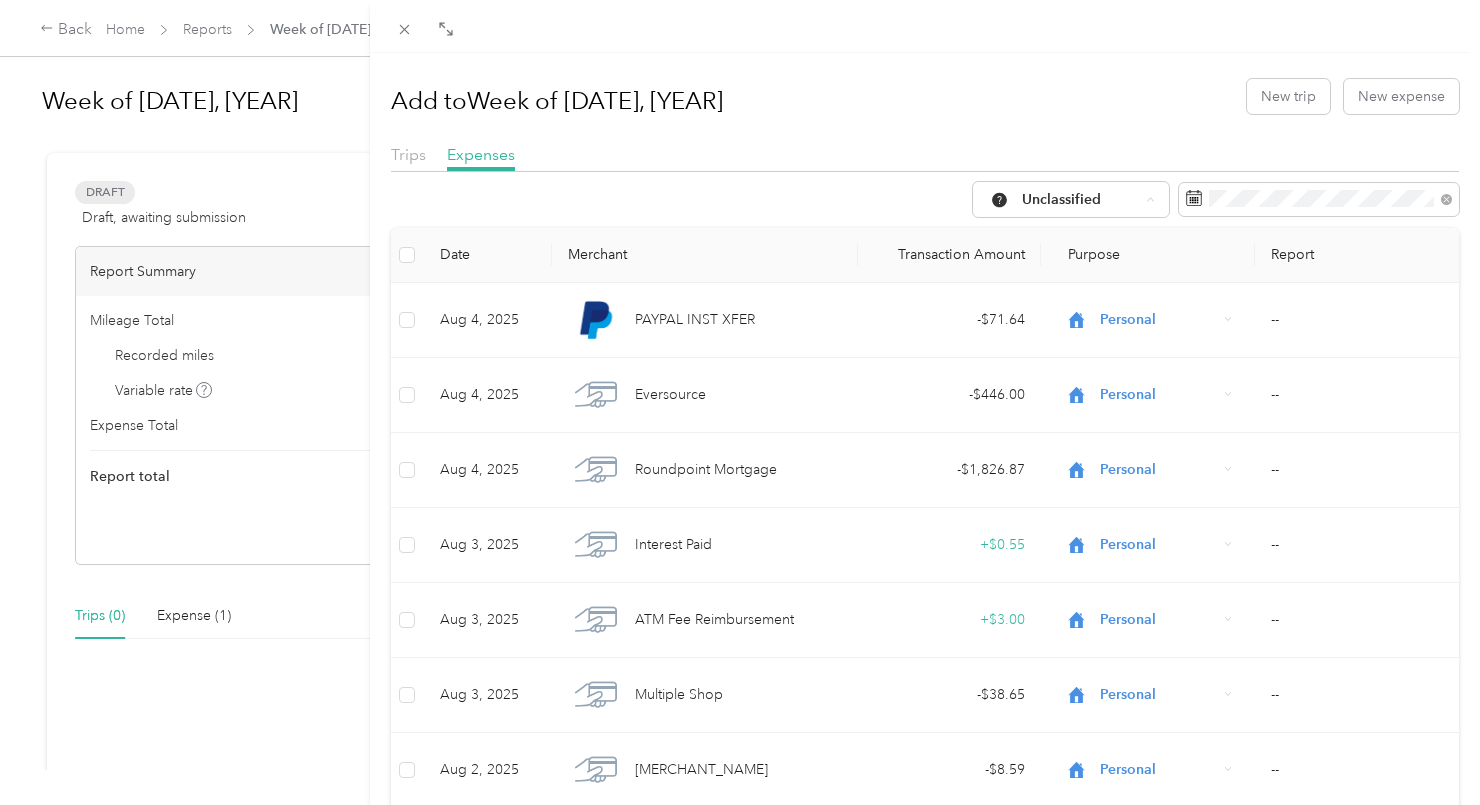 click on "Work" at bounding box center [1088, 306] 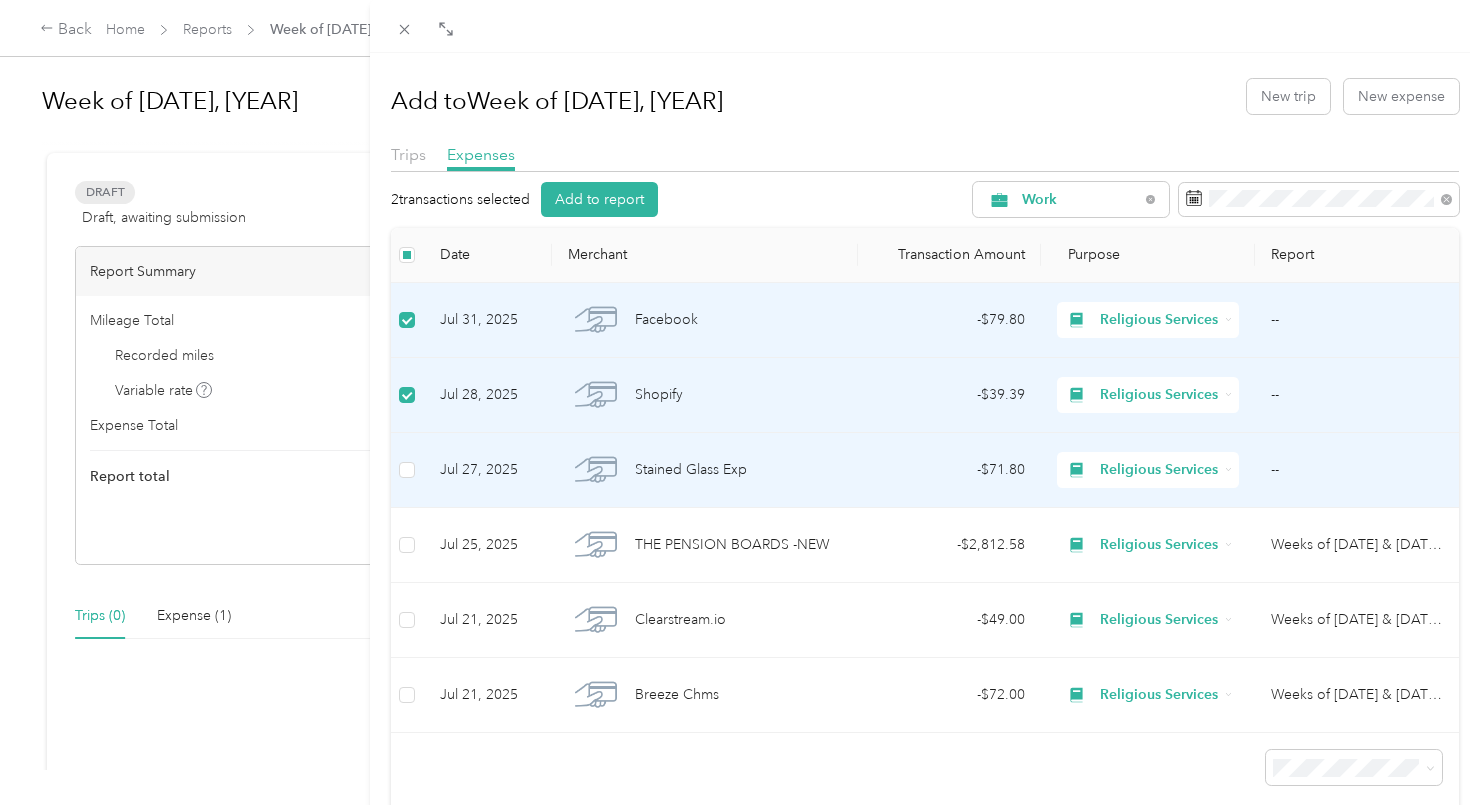 click on "Religious Services" at bounding box center (1159, 470) 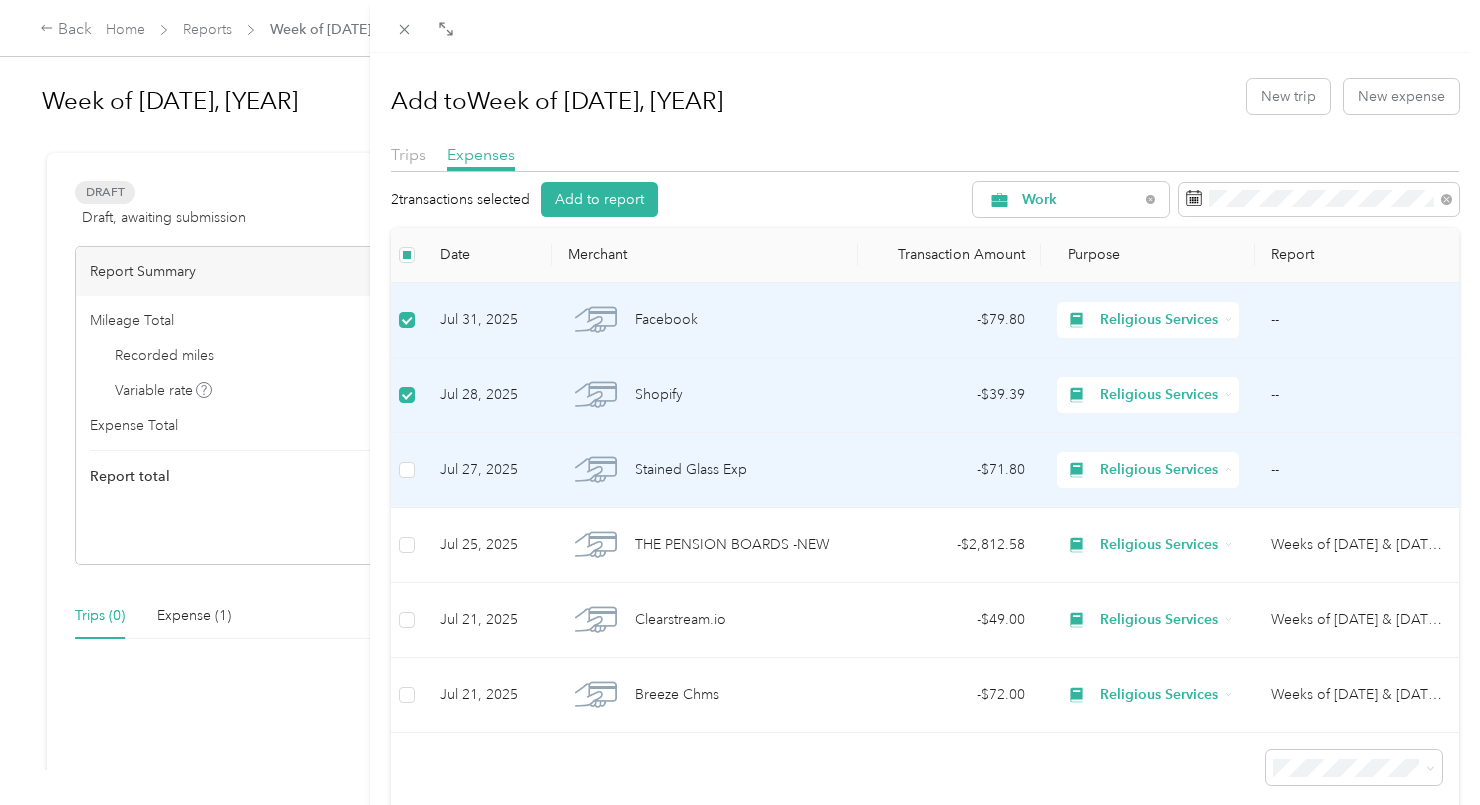 click on "Personal" at bounding box center (1178, 542) 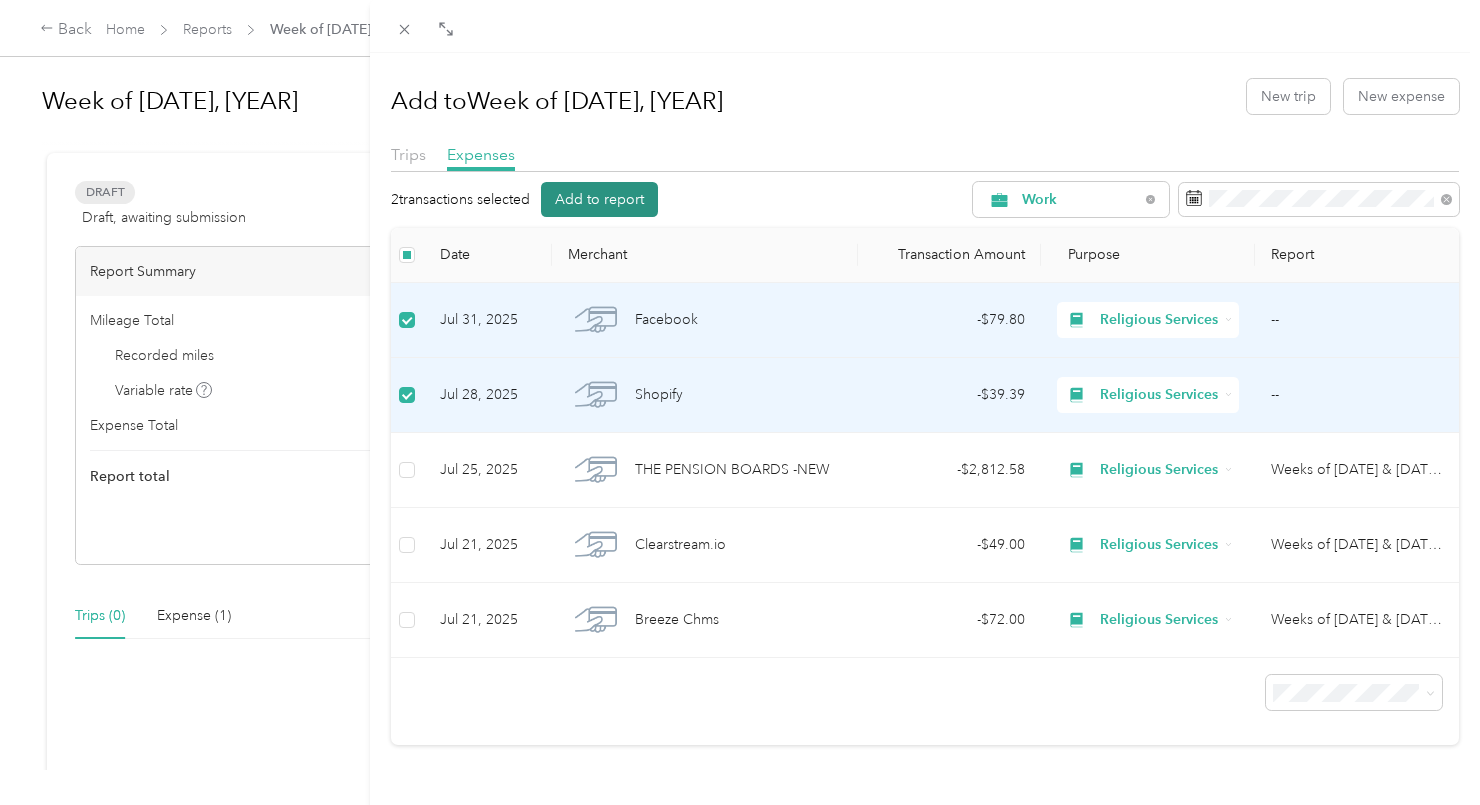 click on "Add to report" at bounding box center (599, 199) 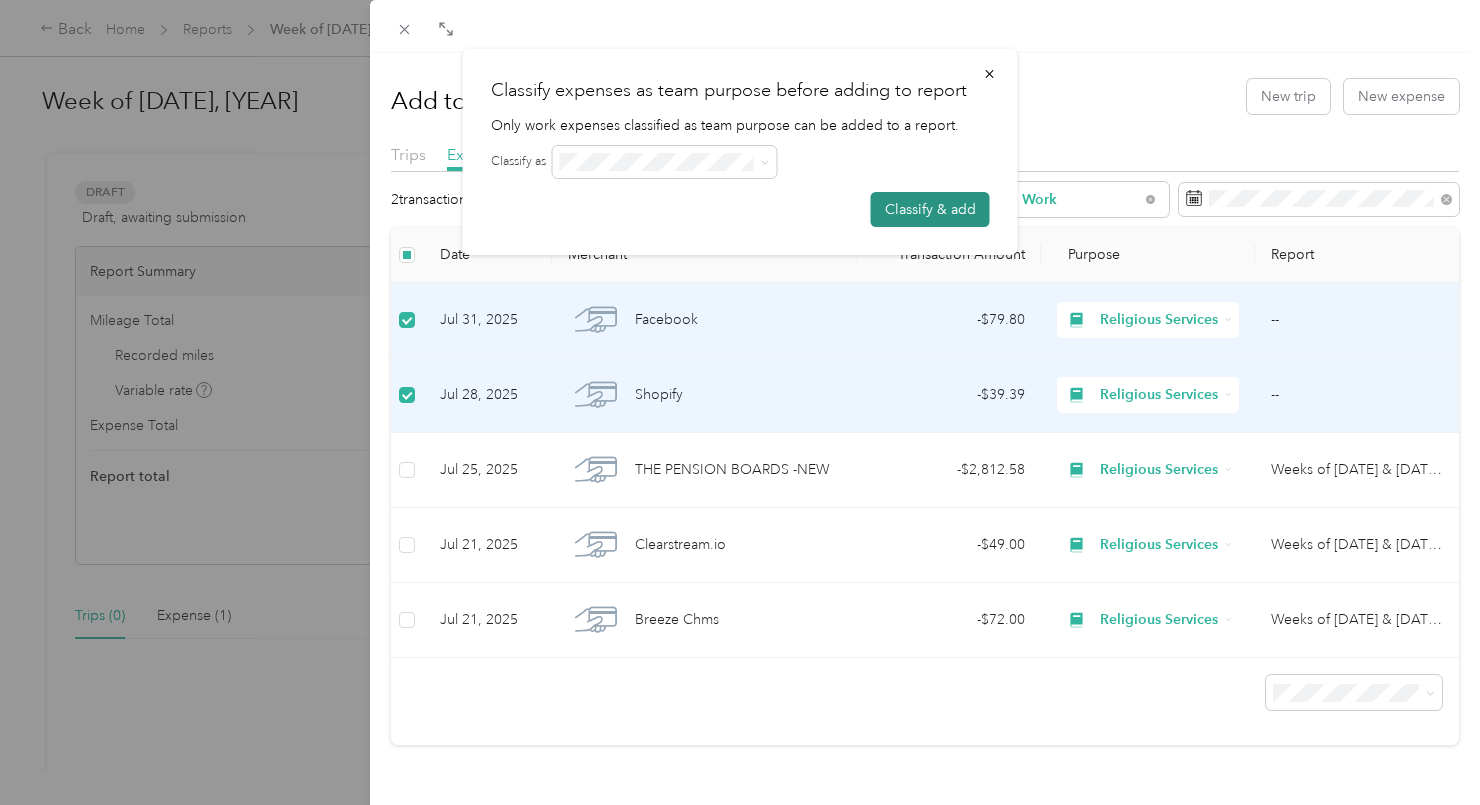 click on "Classify & add" at bounding box center (930, 209) 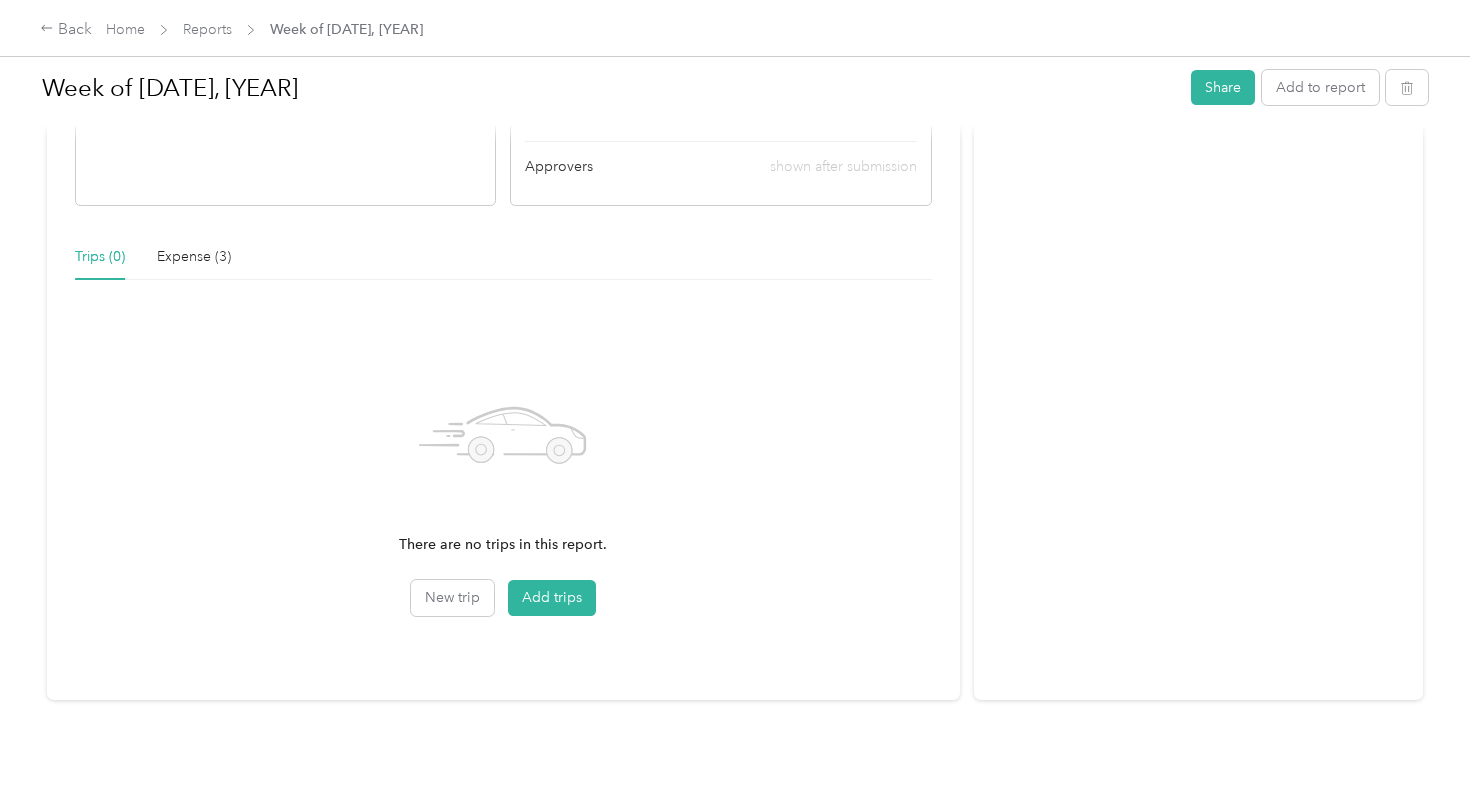 scroll, scrollTop: 0, scrollLeft: 0, axis: both 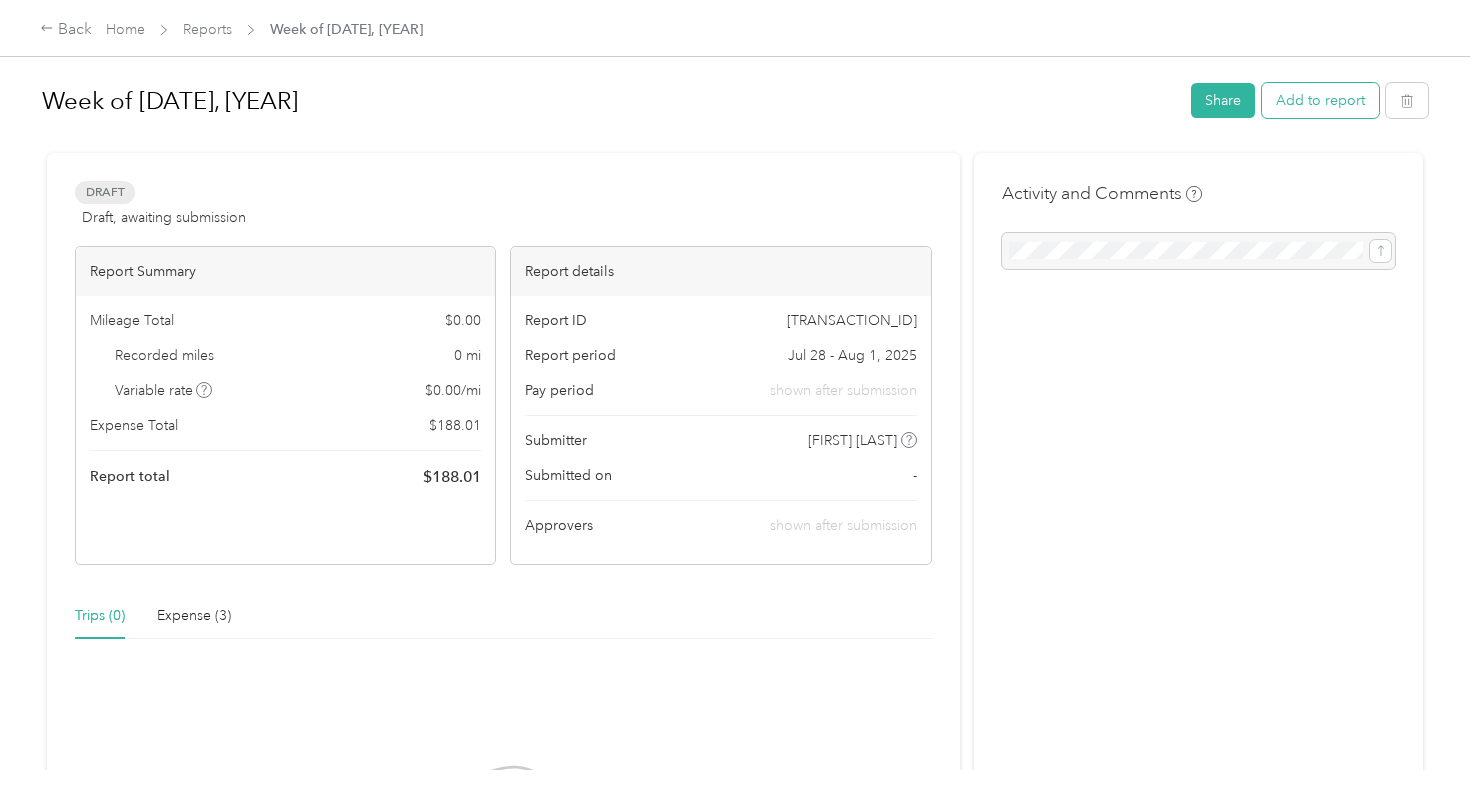 click on "Add to report" at bounding box center (1320, 100) 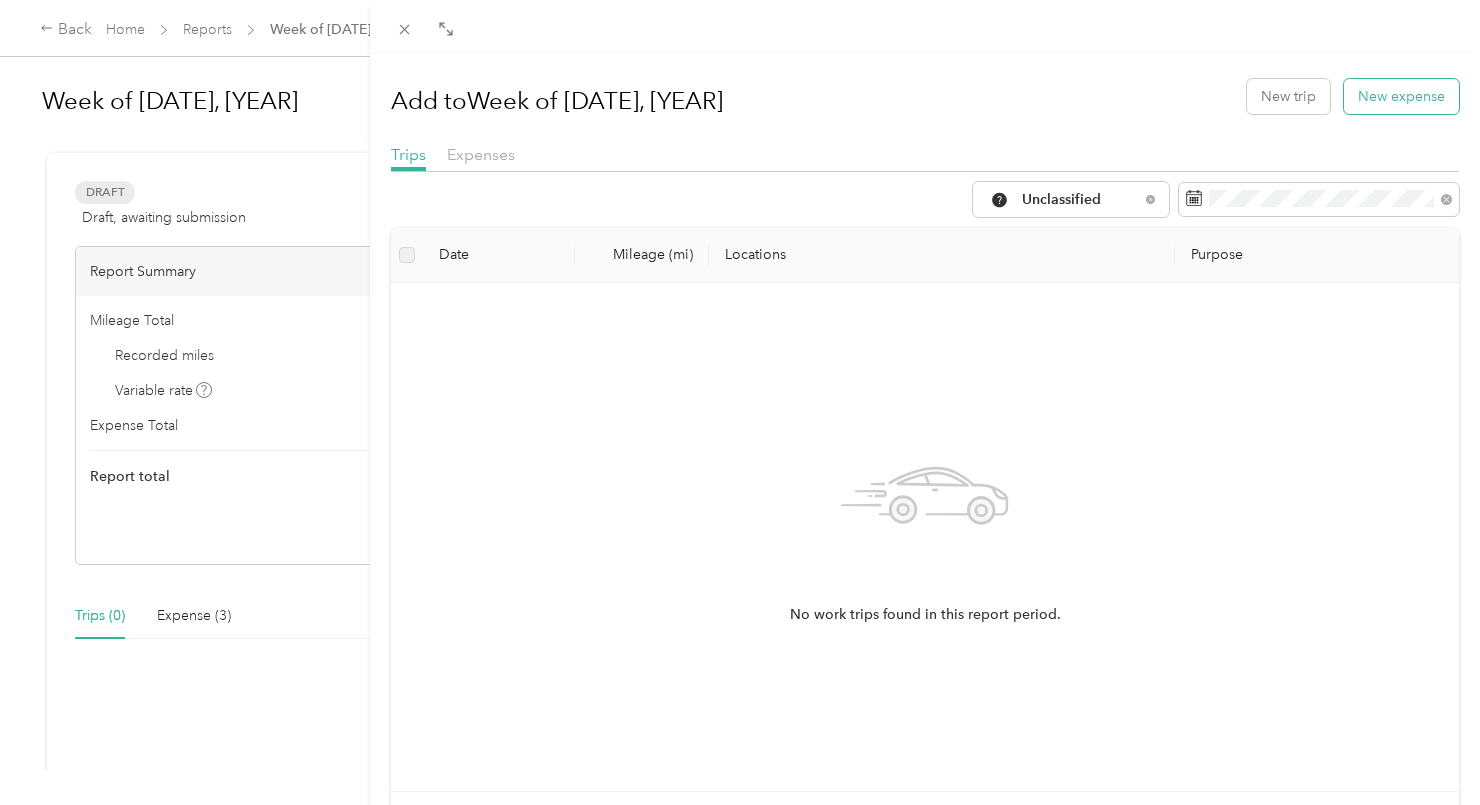 click on "New expense" at bounding box center (1401, 96) 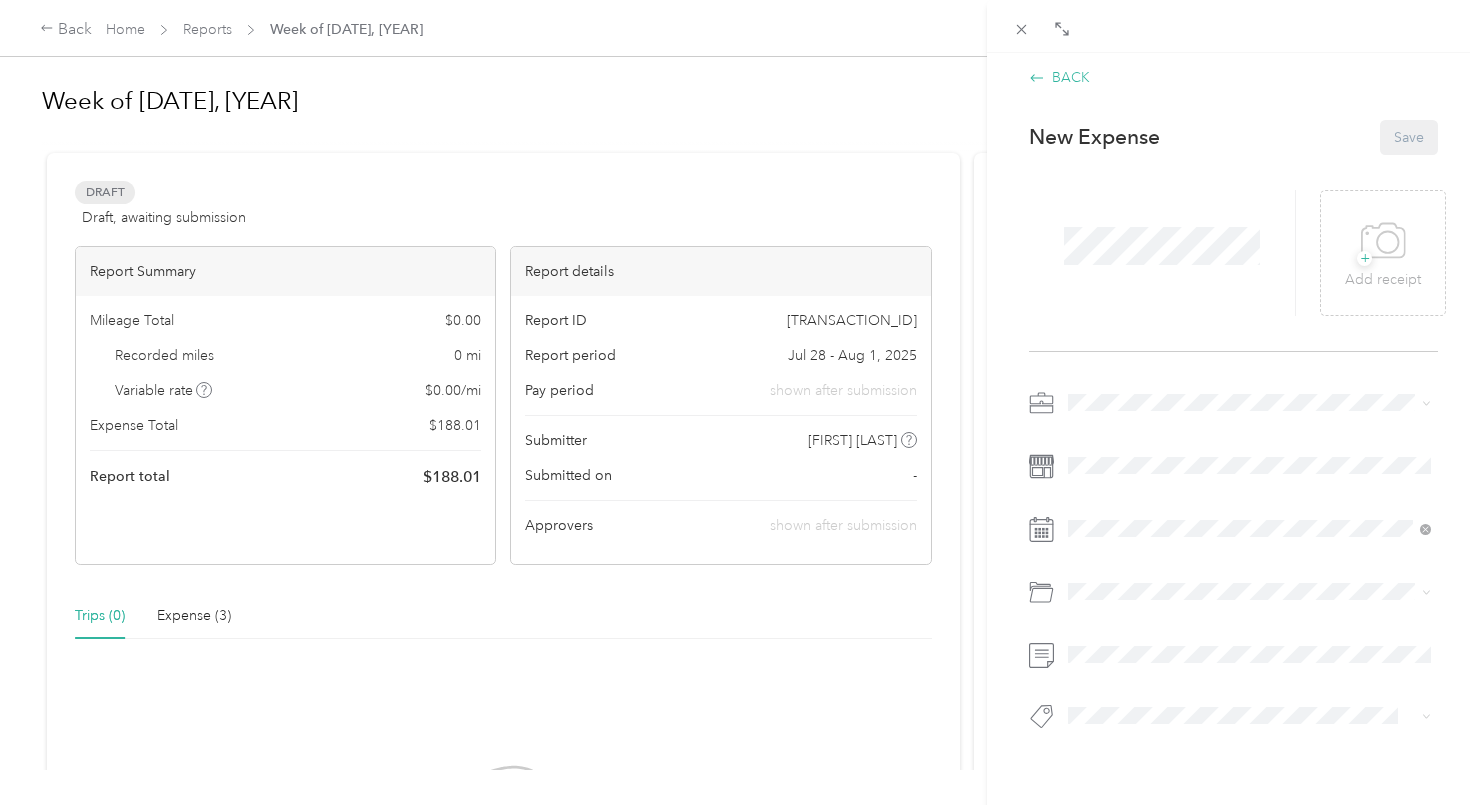click 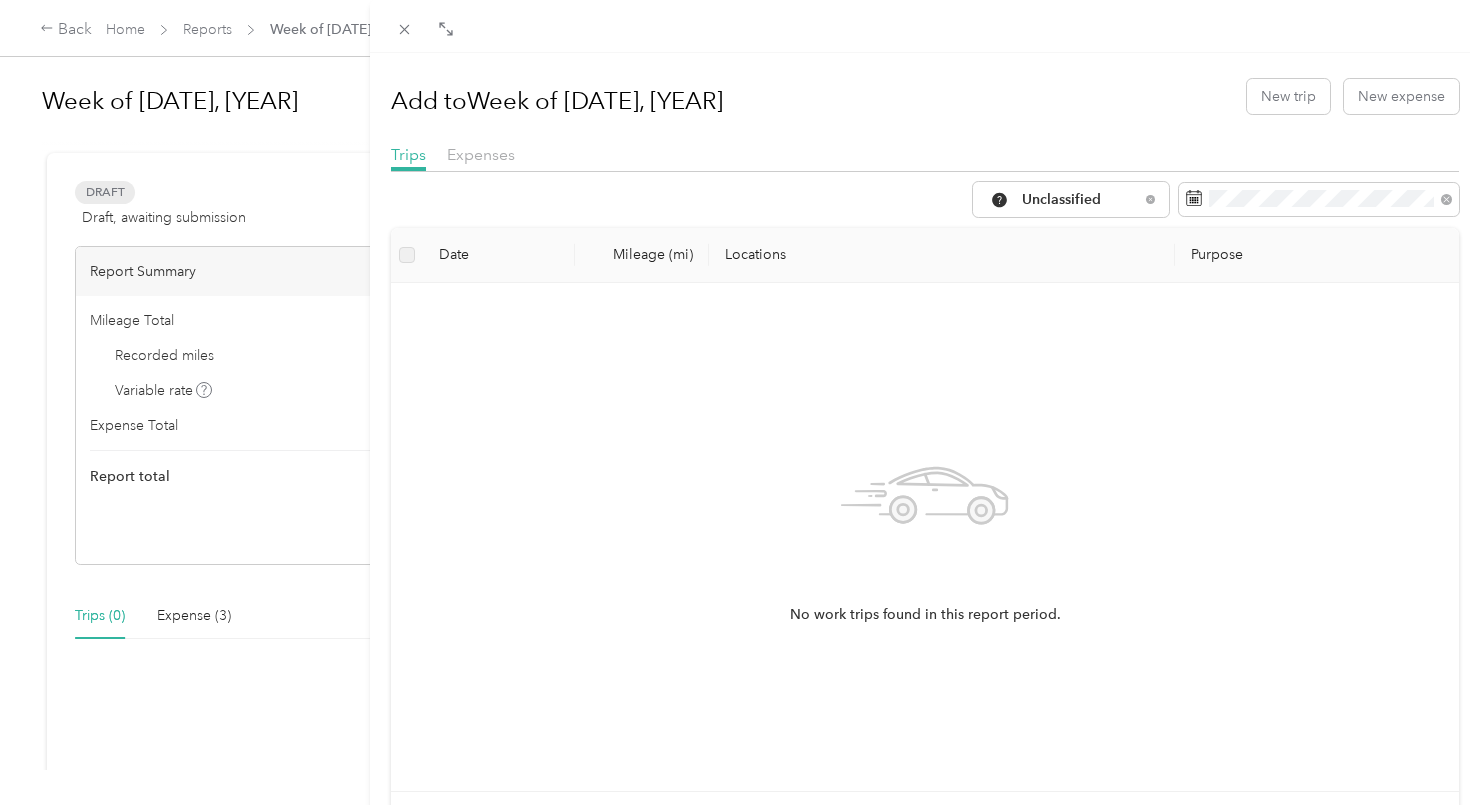 click on "Add to  Week of [DATE], [YEAR] New trip New expense Trips Expenses Unclassified Date Mileage (mi) Locations Purpose           No work trips found in this report period." at bounding box center [925, 473] 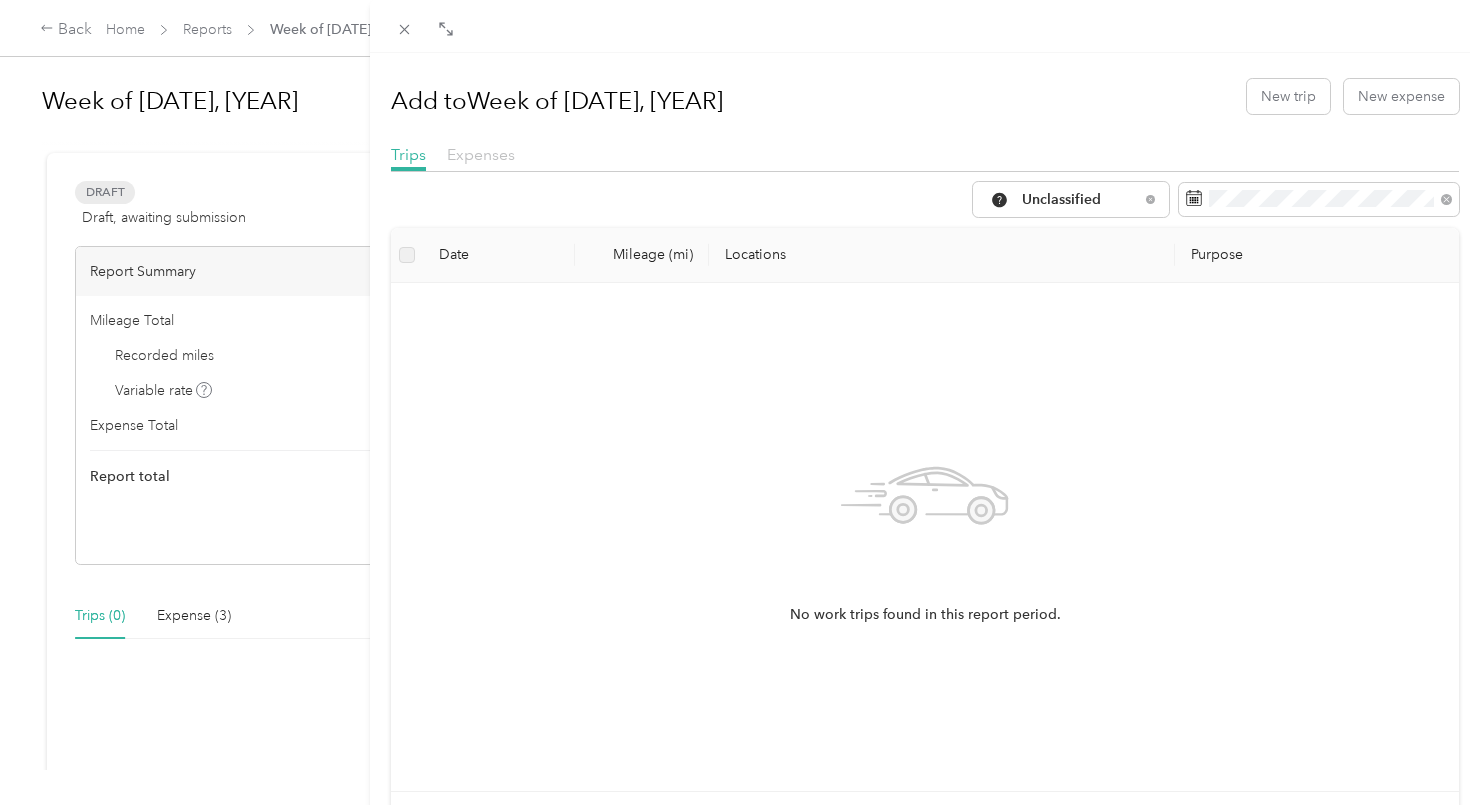 click on "Expenses" at bounding box center (481, 154) 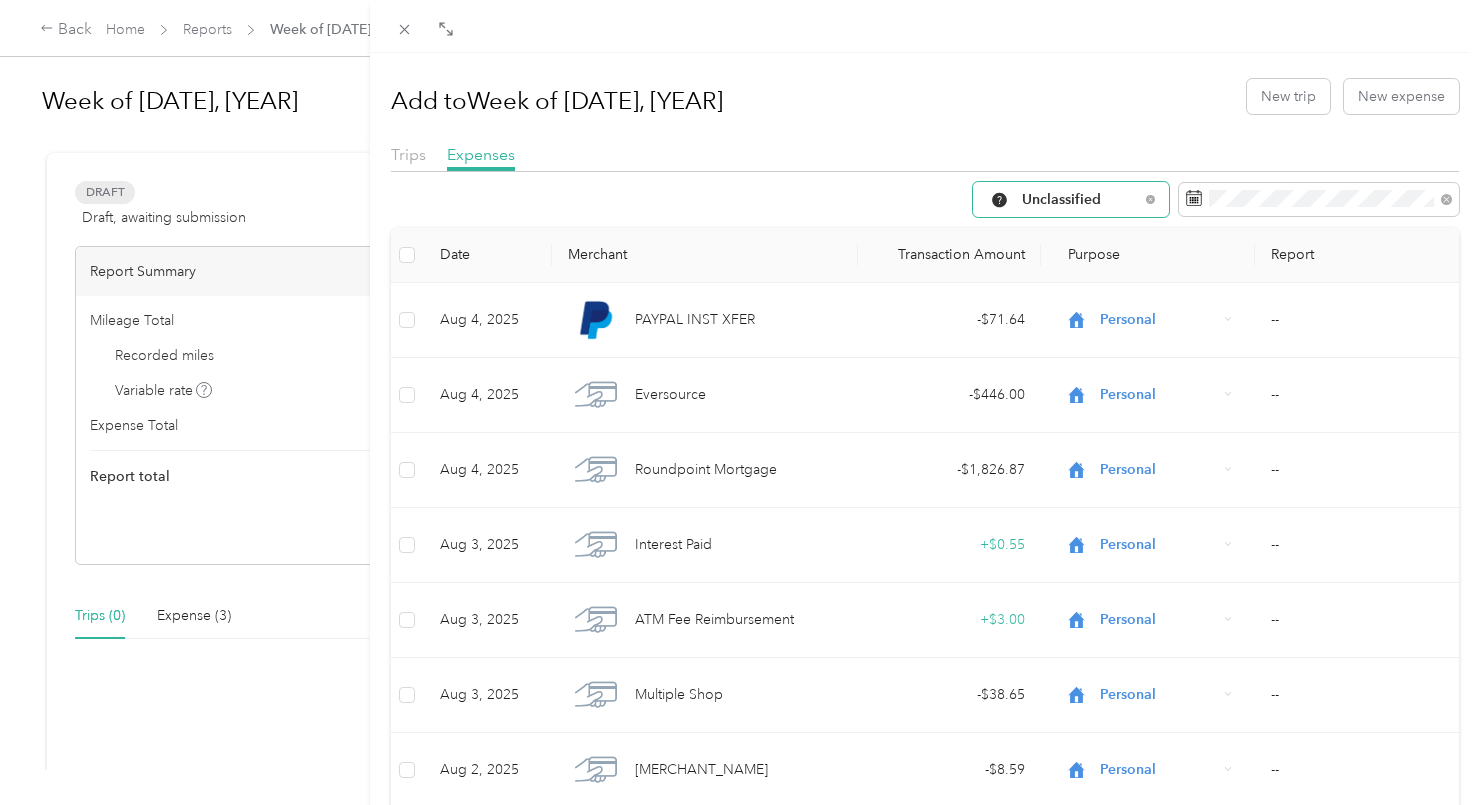 click on "Unclassified" at bounding box center (1071, 199) 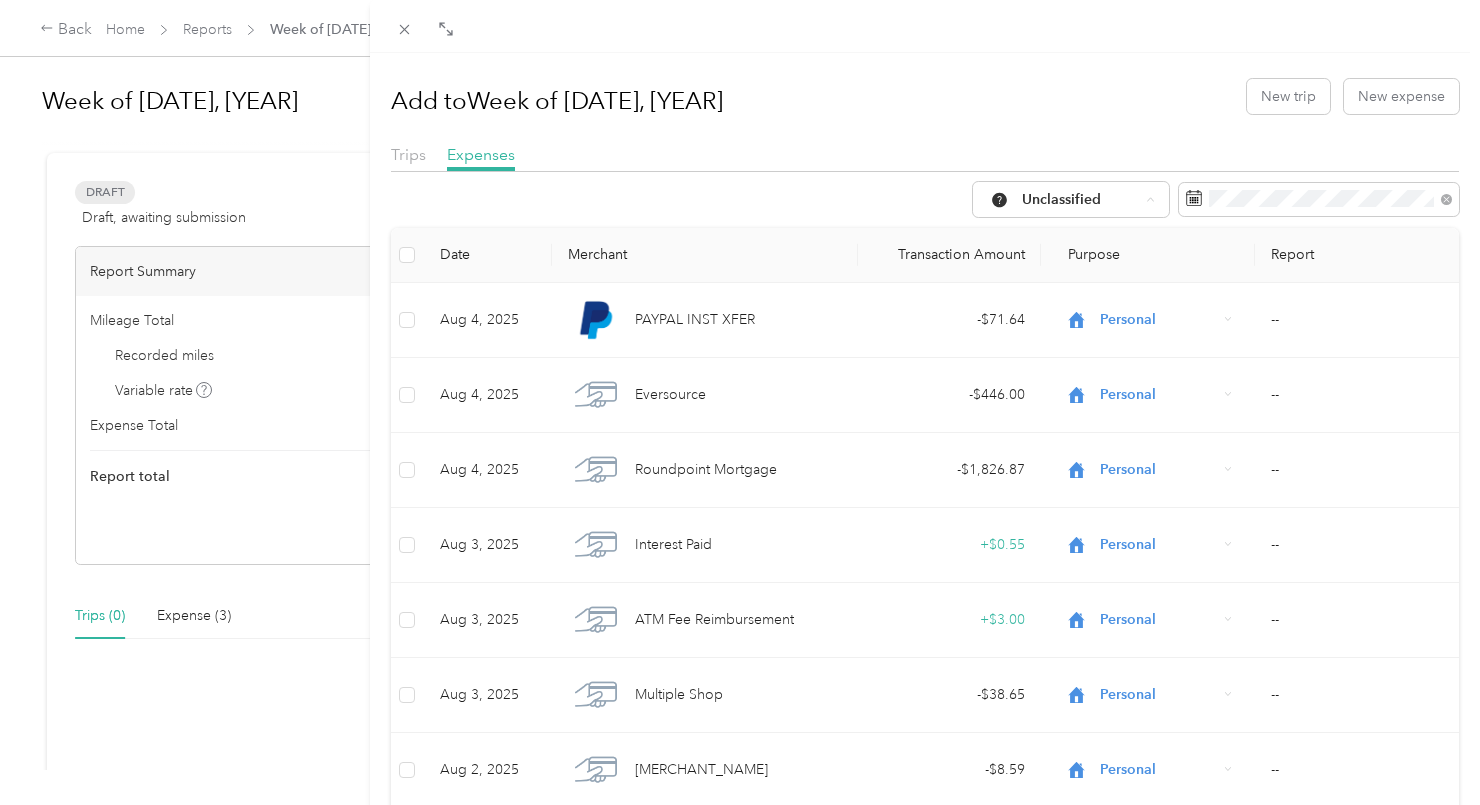 click on "Work" at bounding box center (1088, 306) 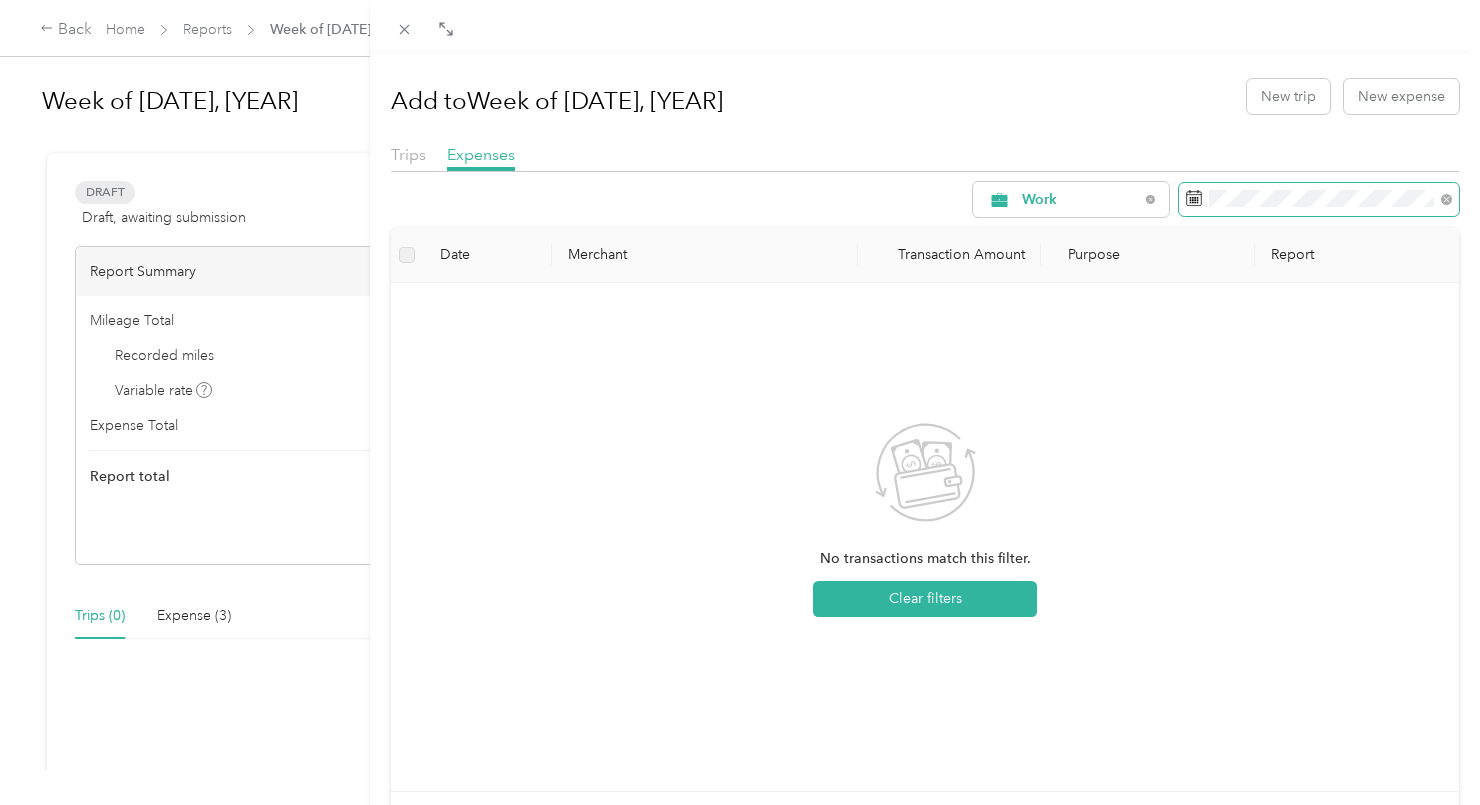 click at bounding box center [1319, 200] 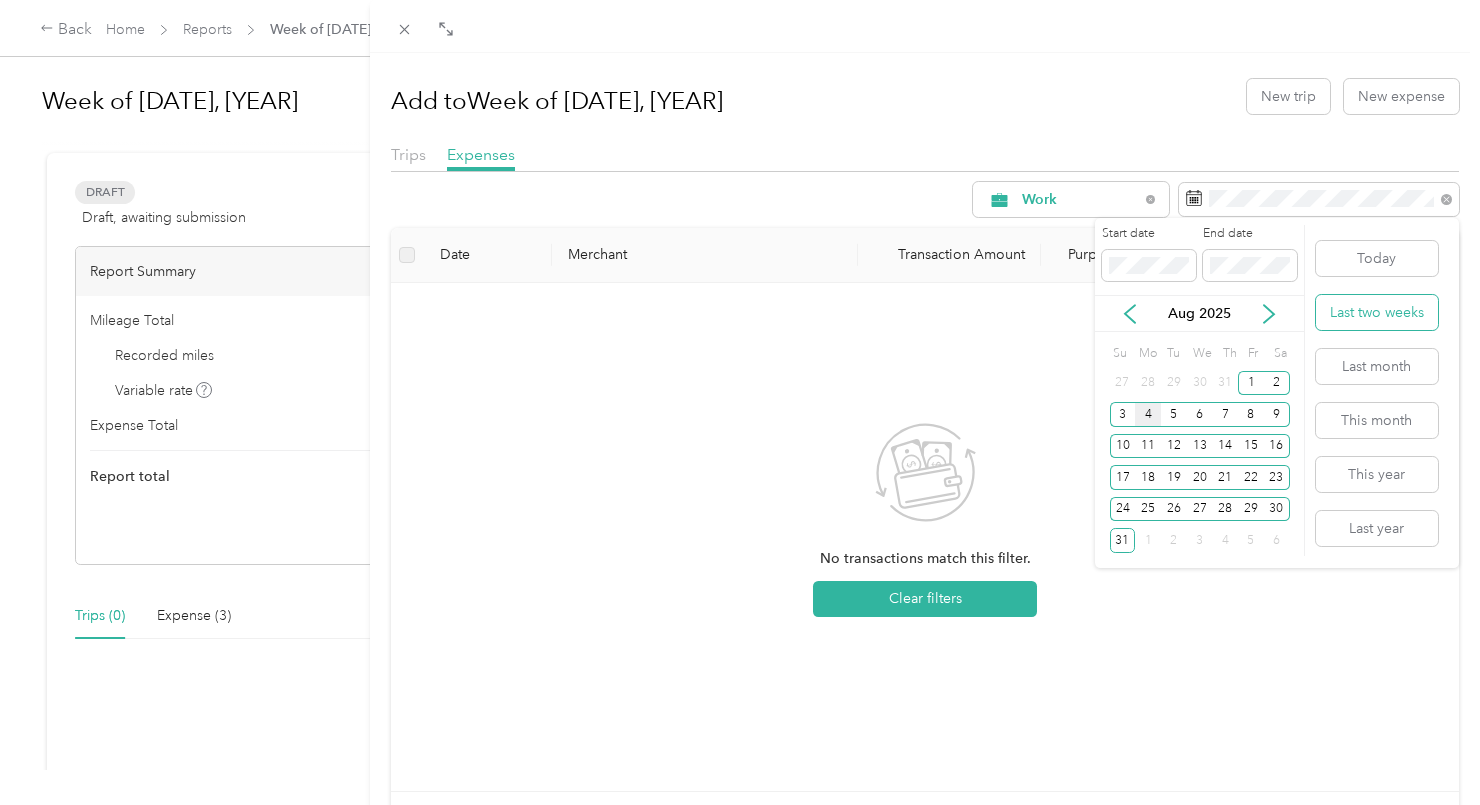click on "Last two weeks" at bounding box center [1377, 312] 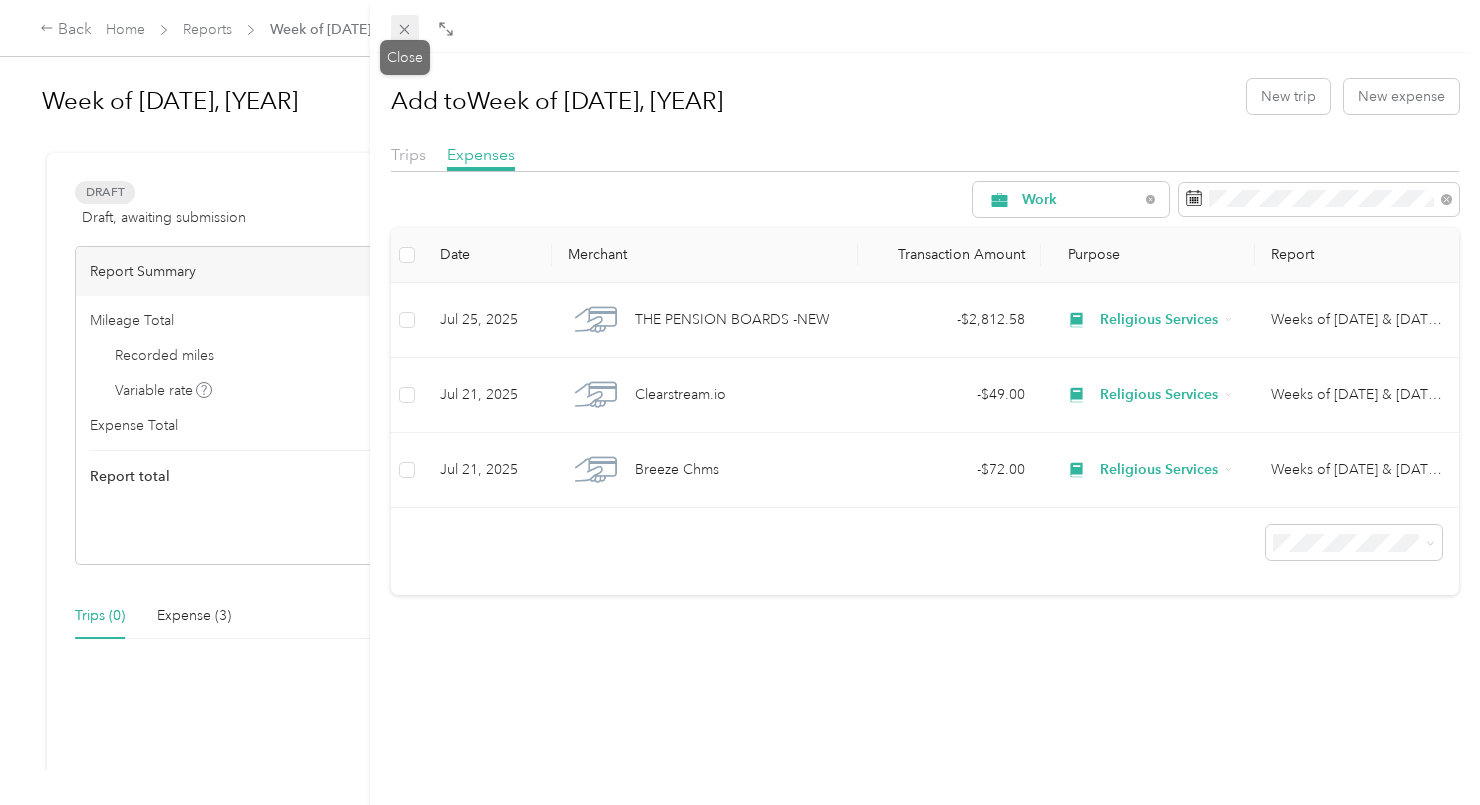 click 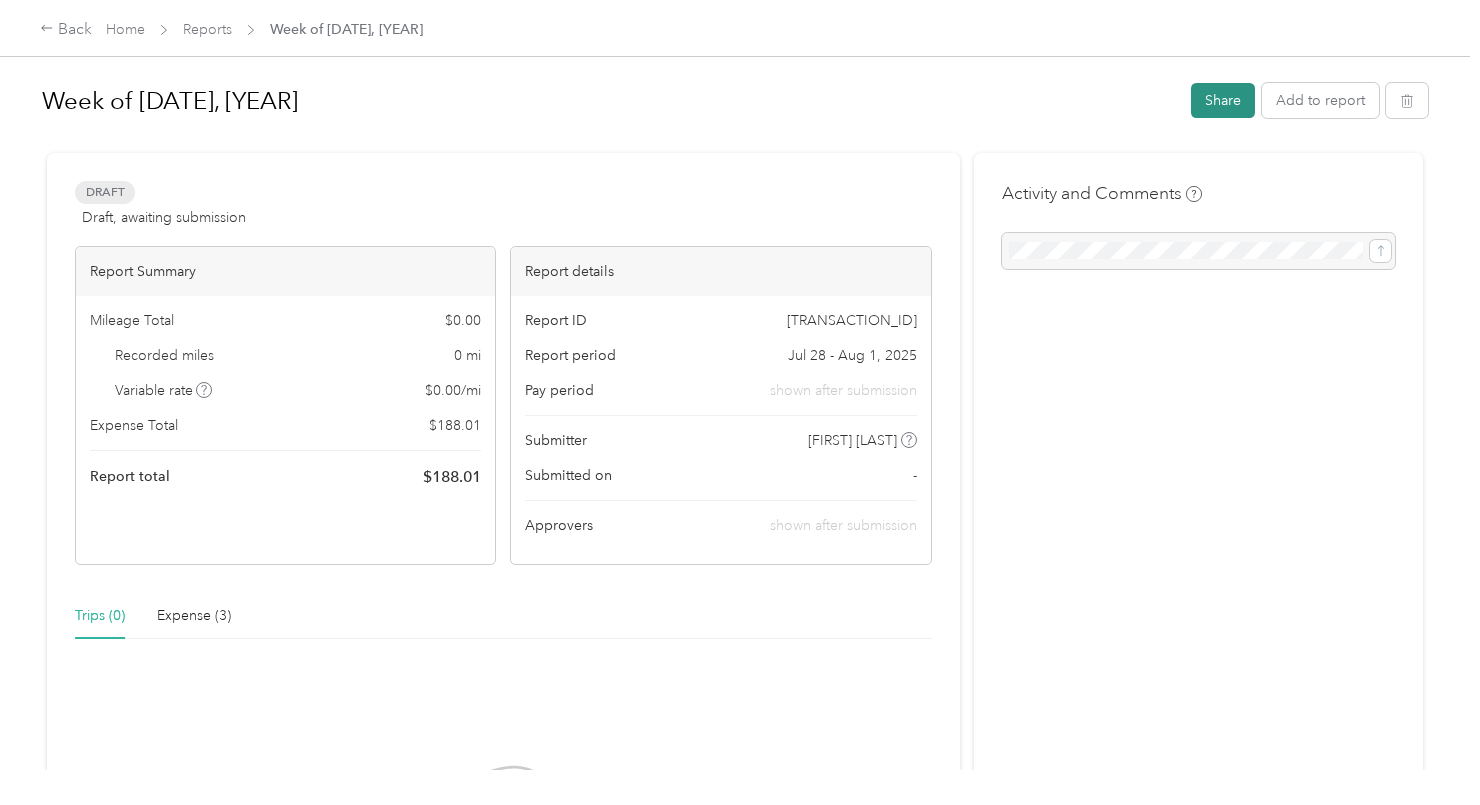 click on "Share" at bounding box center [1223, 100] 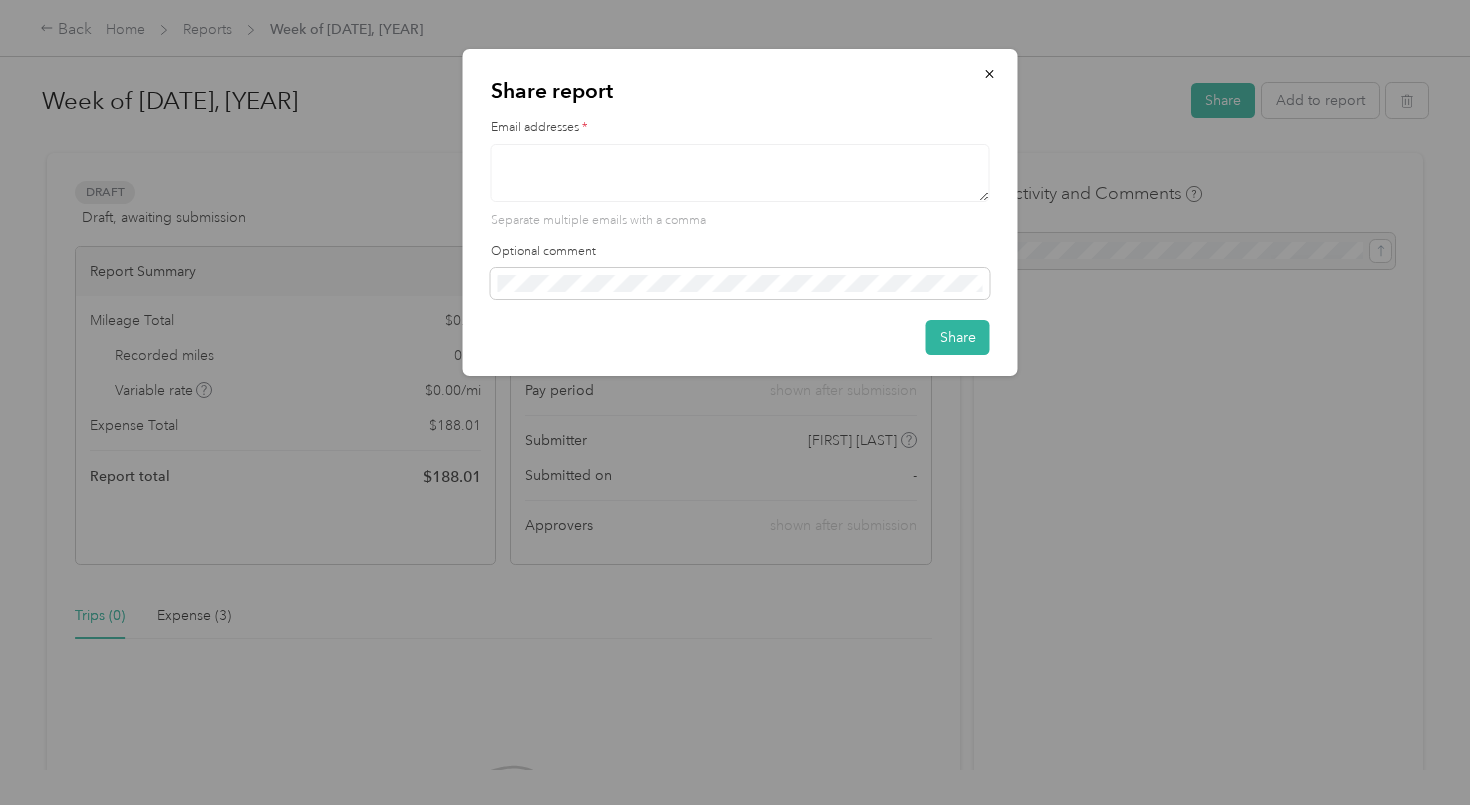 click at bounding box center (740, 173) 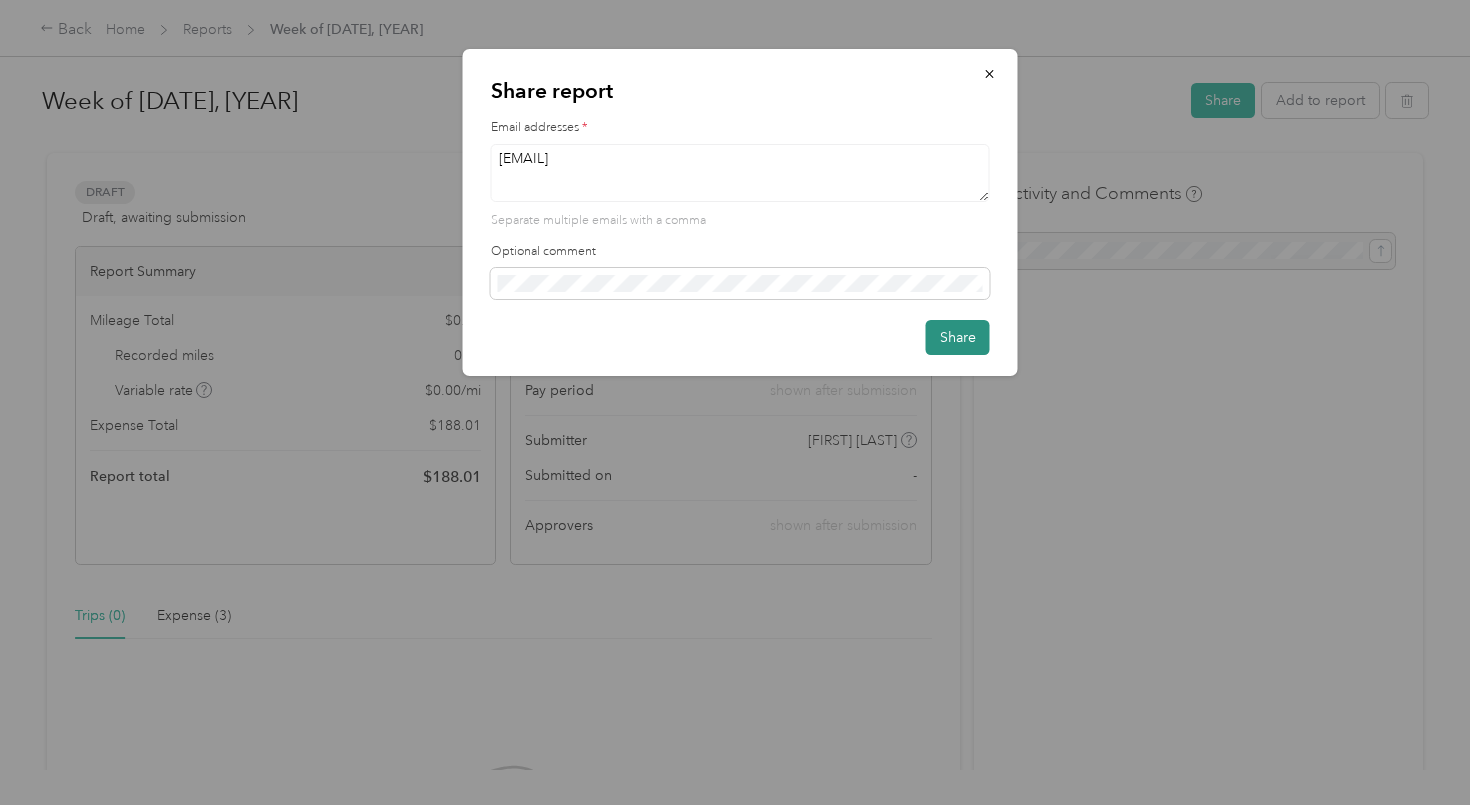 click on "Share" at bounding box center [958, 337] 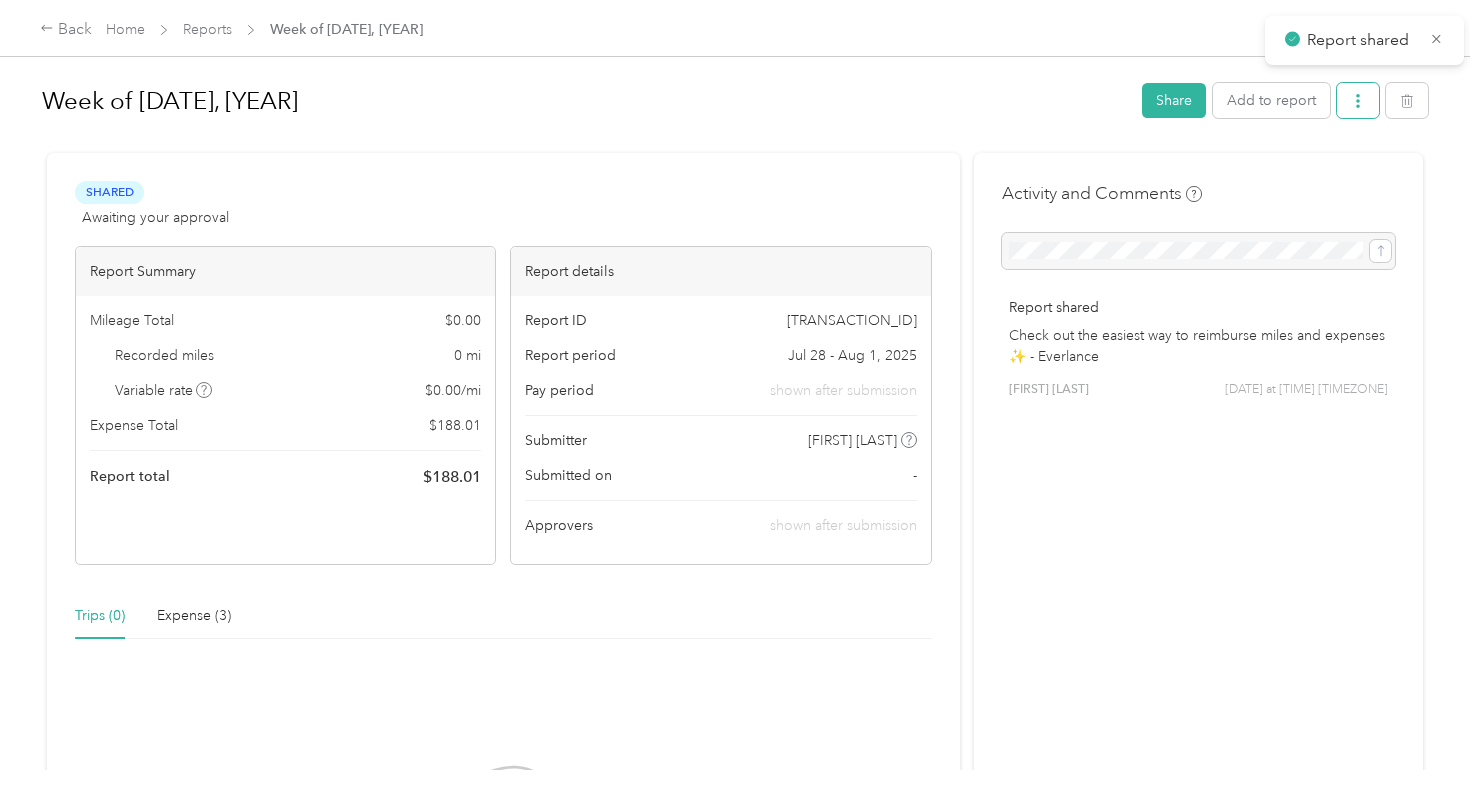 click 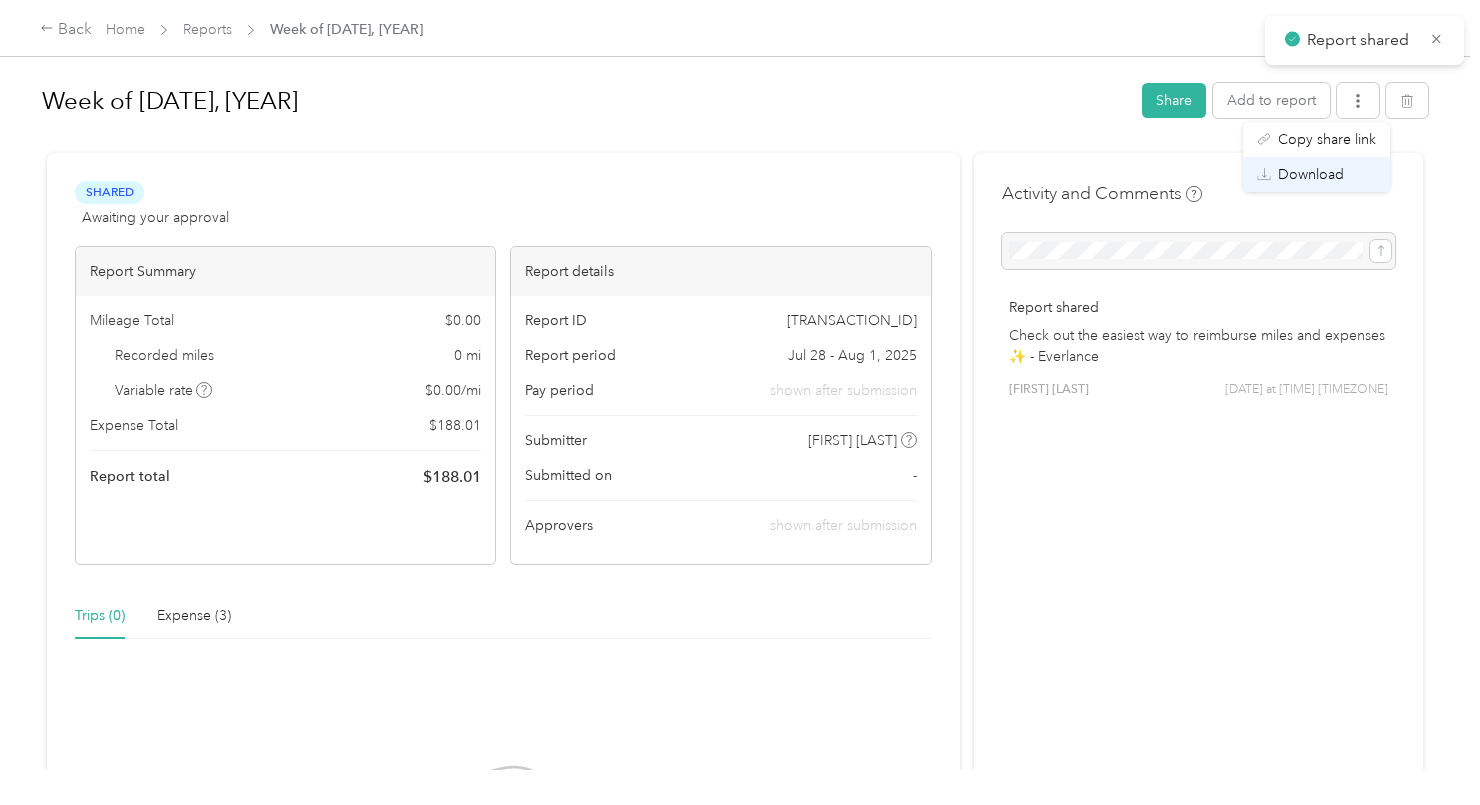 click on "Download" at bounding box center (1311, 174) 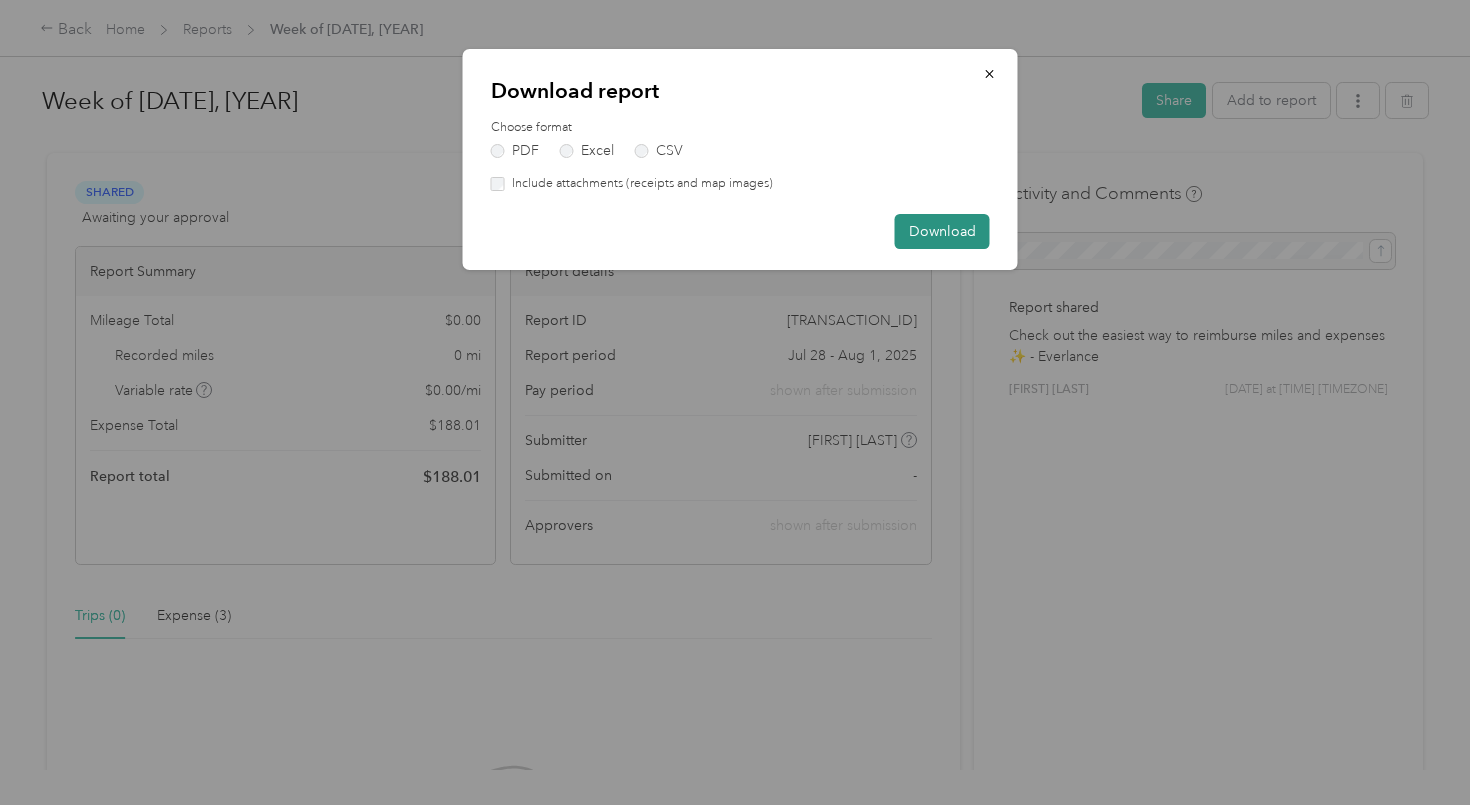 click on "Download" at bounding box center [942, 231] 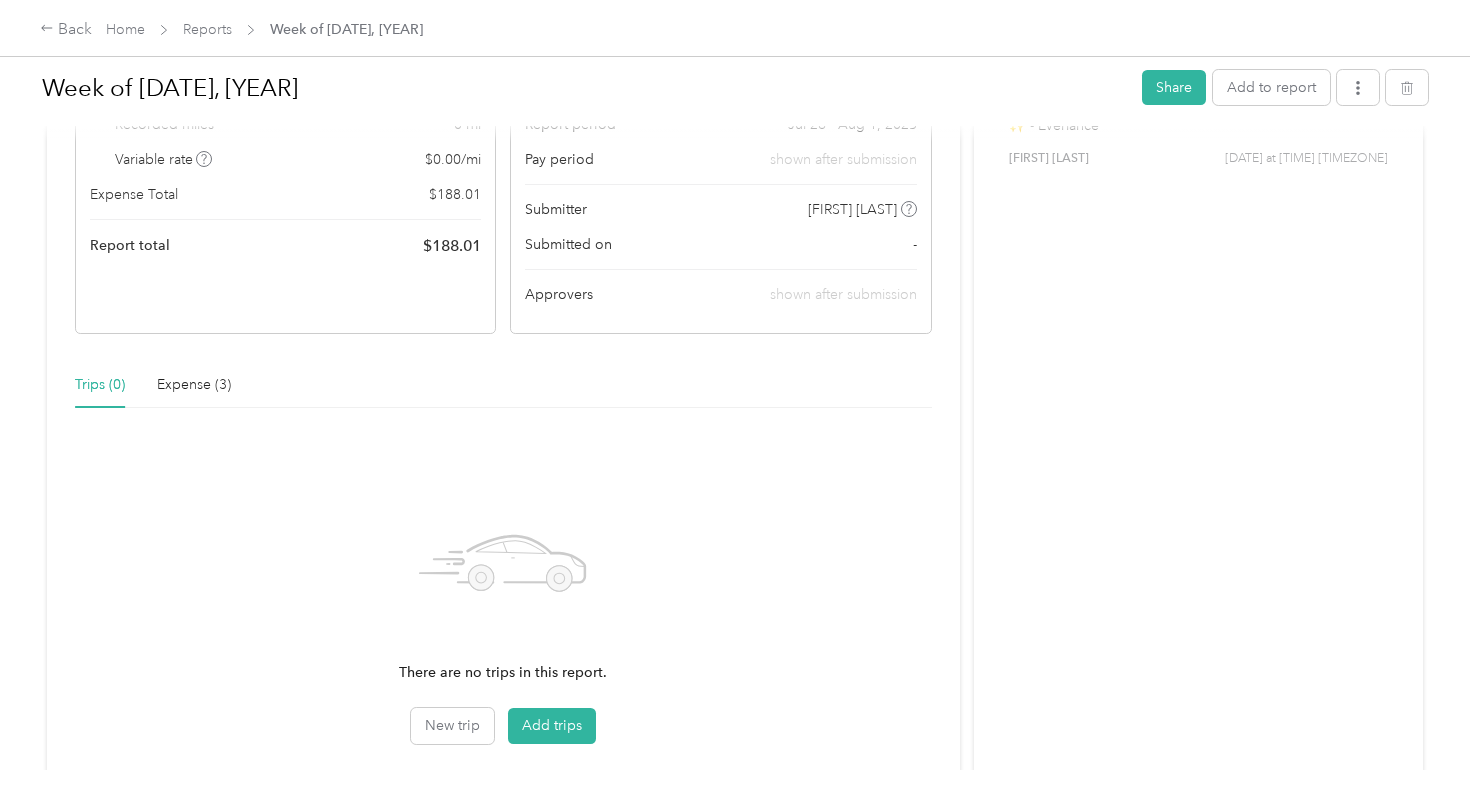 scroll, scrollTop: 248, scrollLeft: 0, axis: vertical 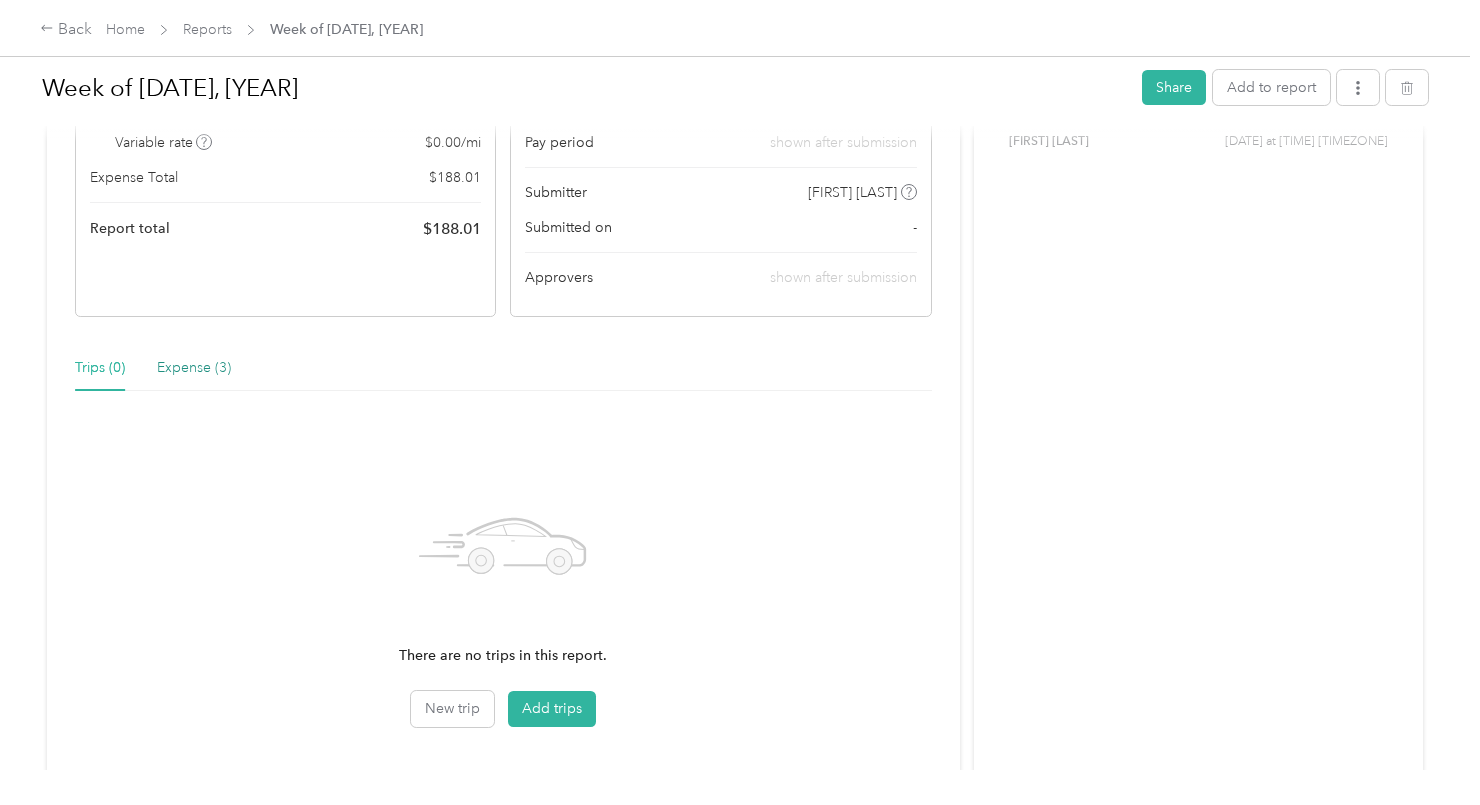 click on "Expense (3)" at bounding box center [194, 368] 